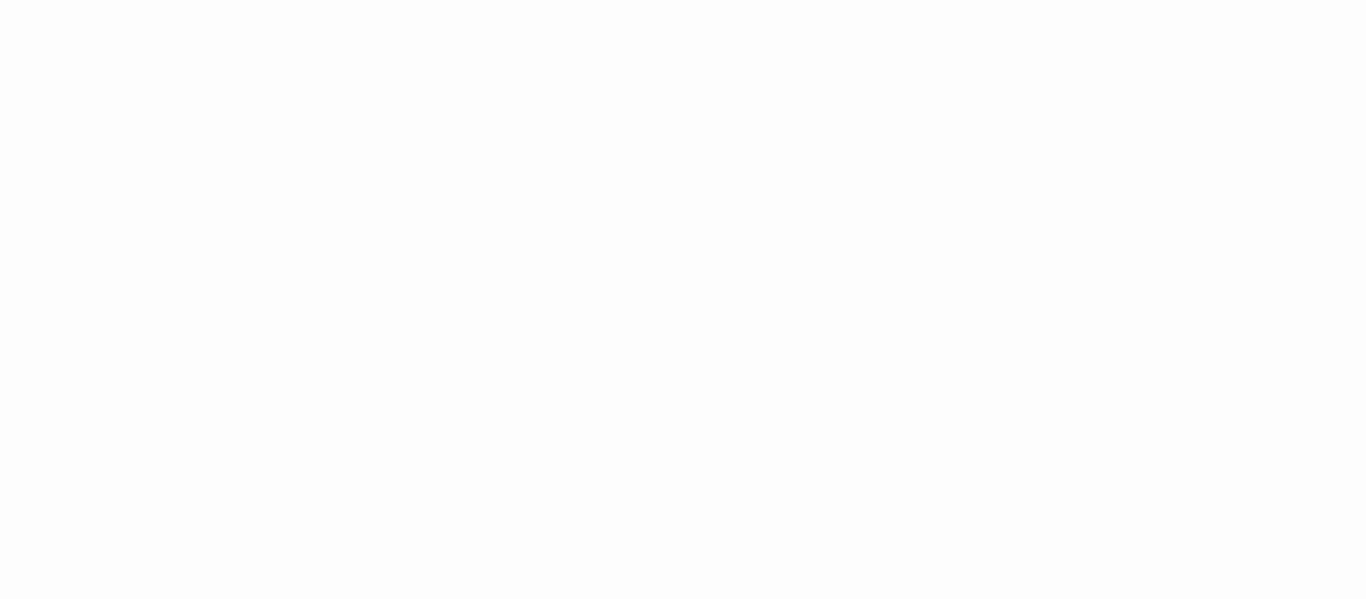 scroll, scrollTop: 0, scrollLeft: 0, axis: both 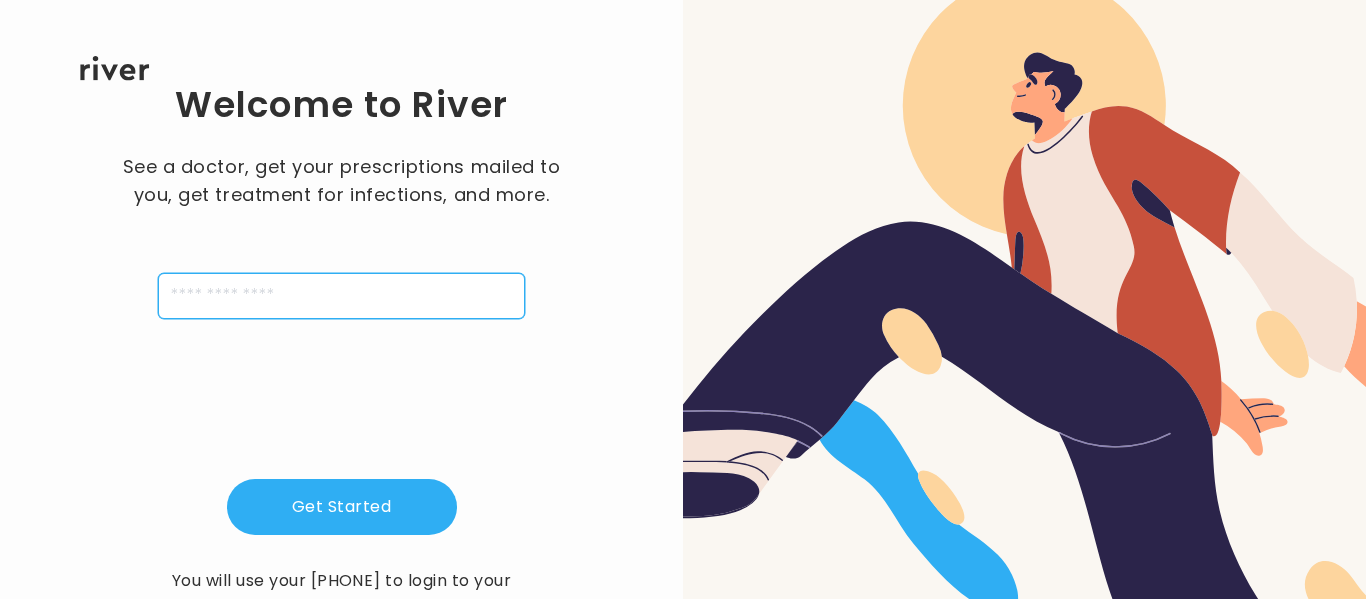 click at bounding box center [341, 296] 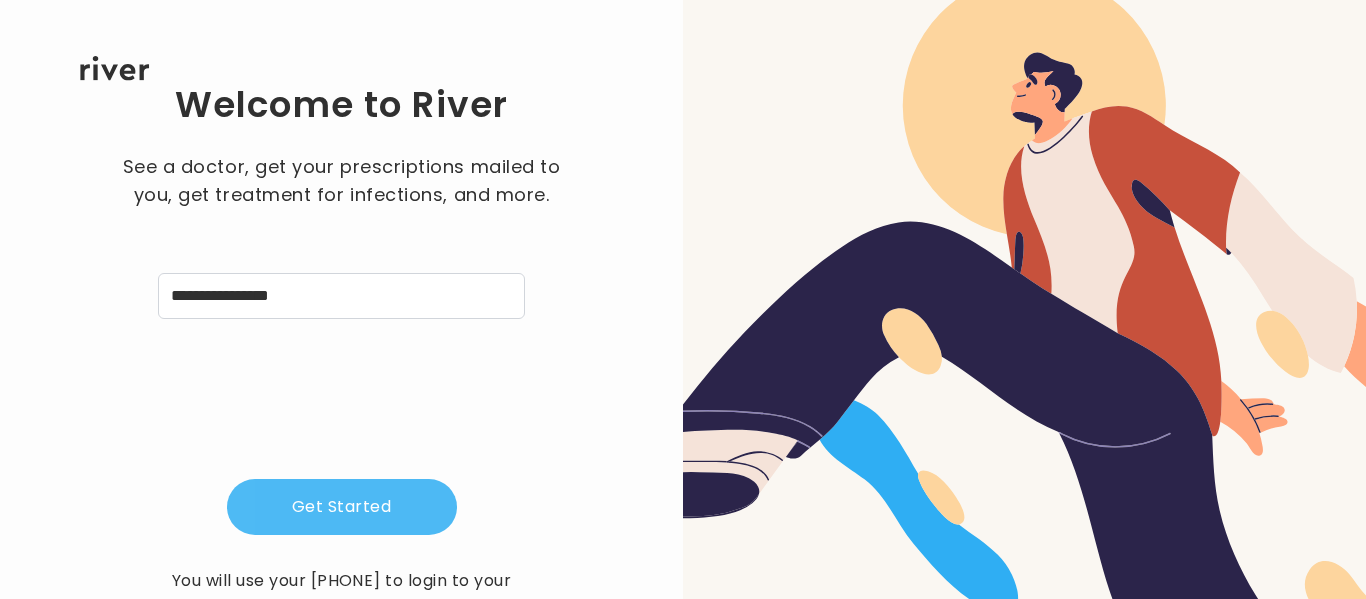 click on "Get Started" at bounding box center (342, 507) 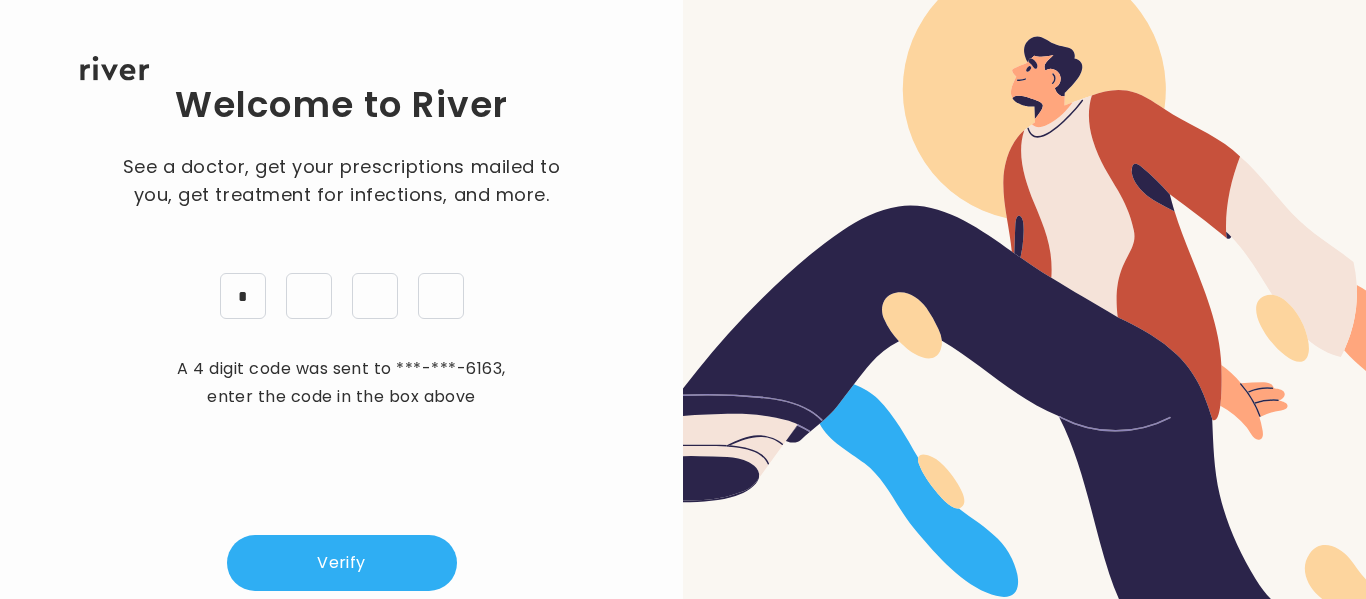 type on "*" 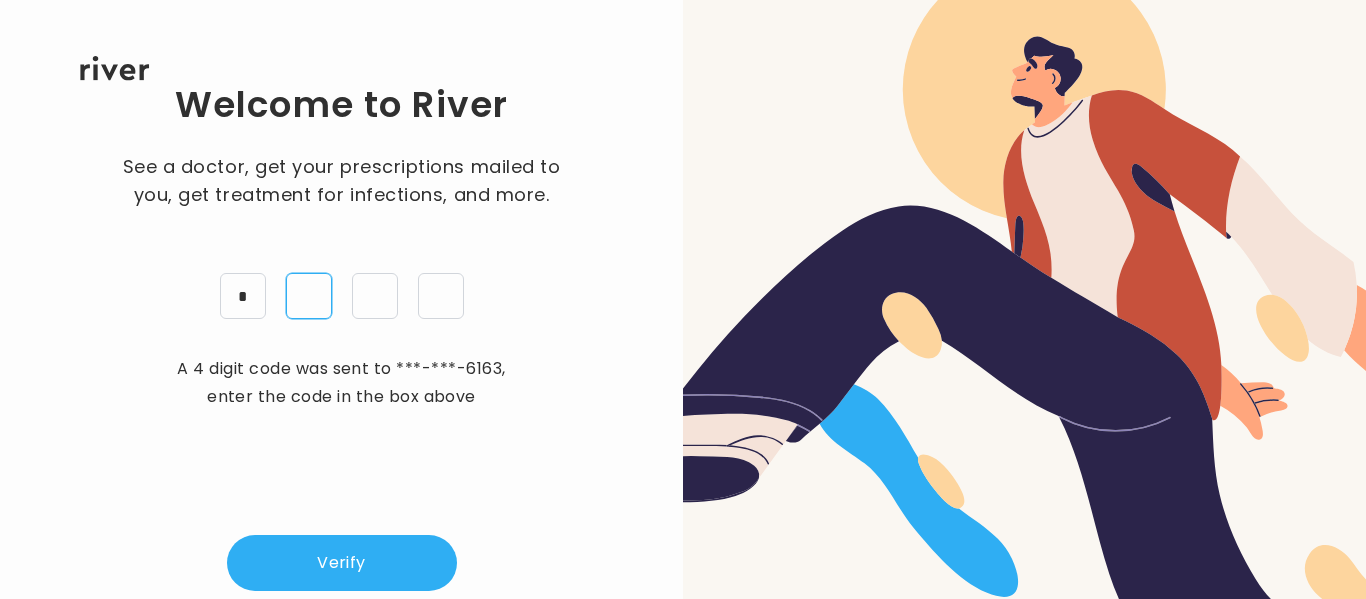 type on "*" 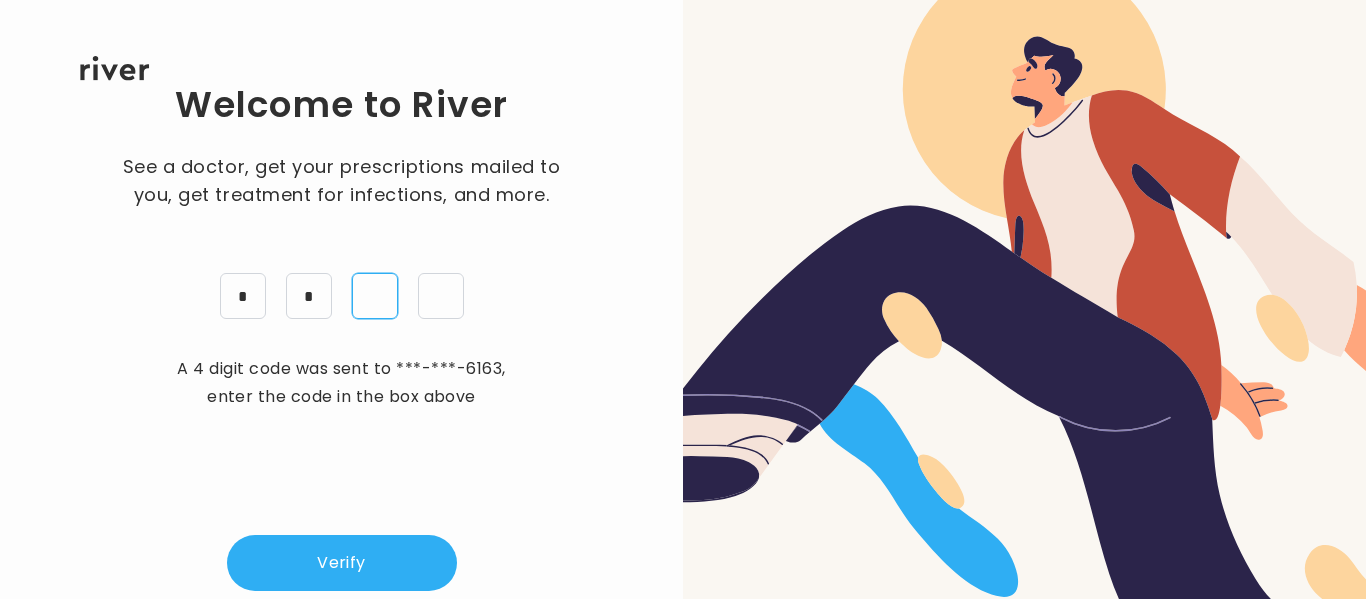 type on "*" 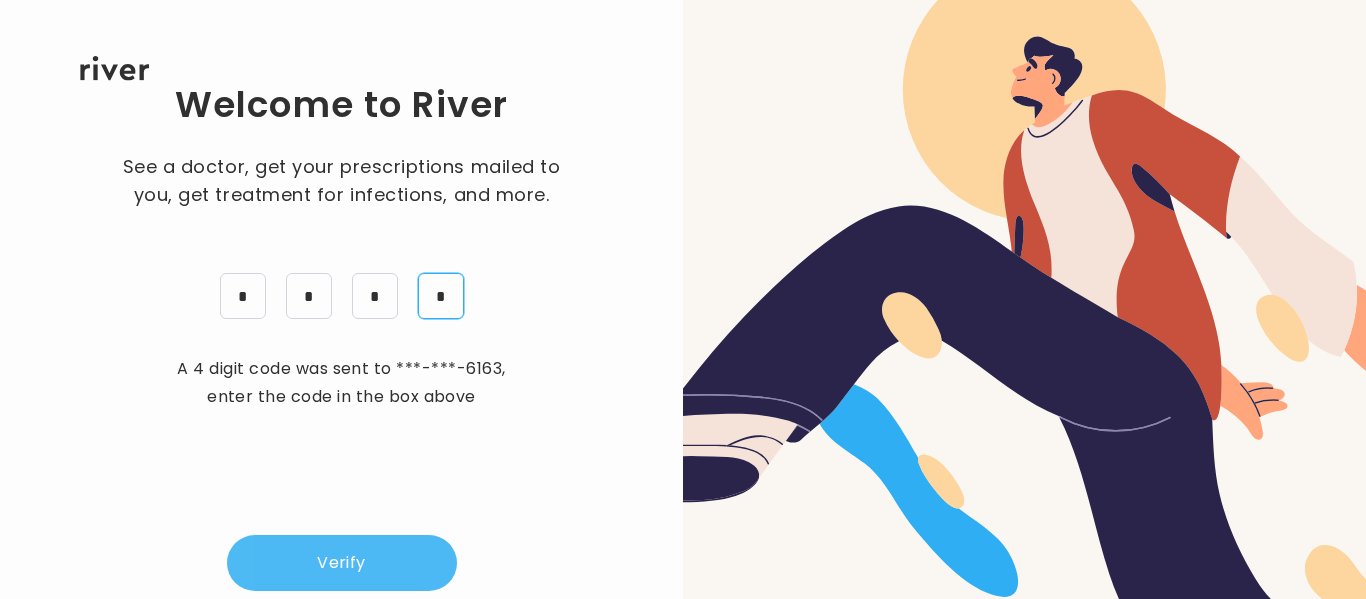 type on "*" 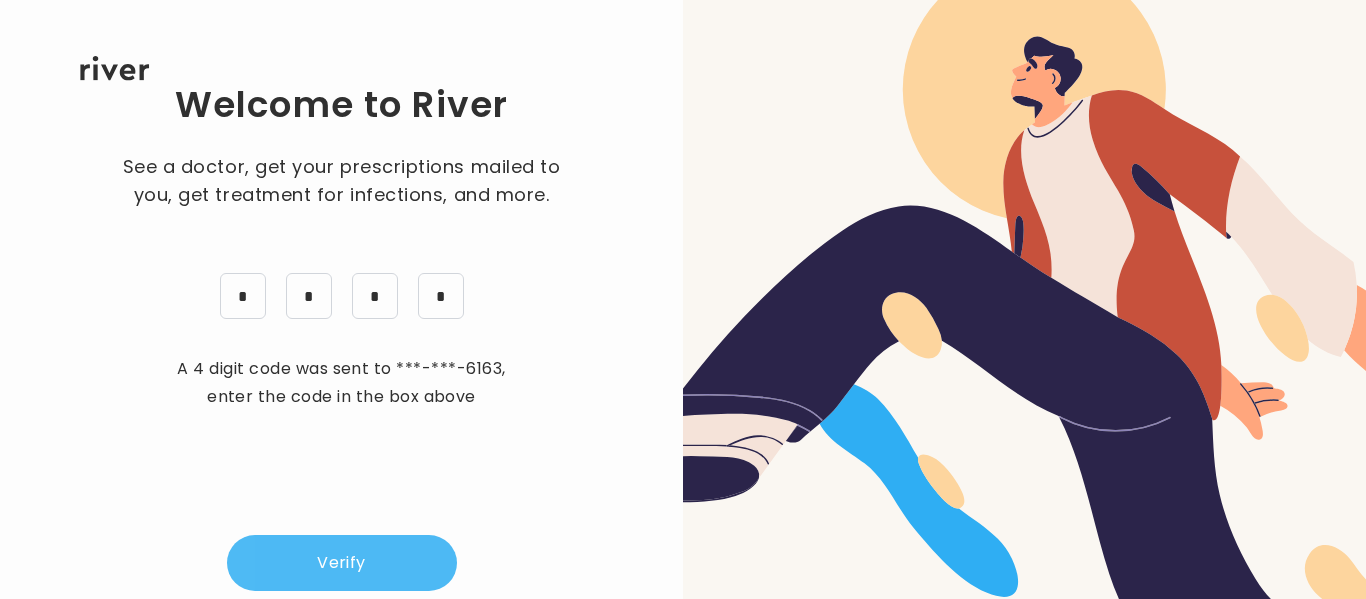 click on "Verify" at bounding box center [342, 563] 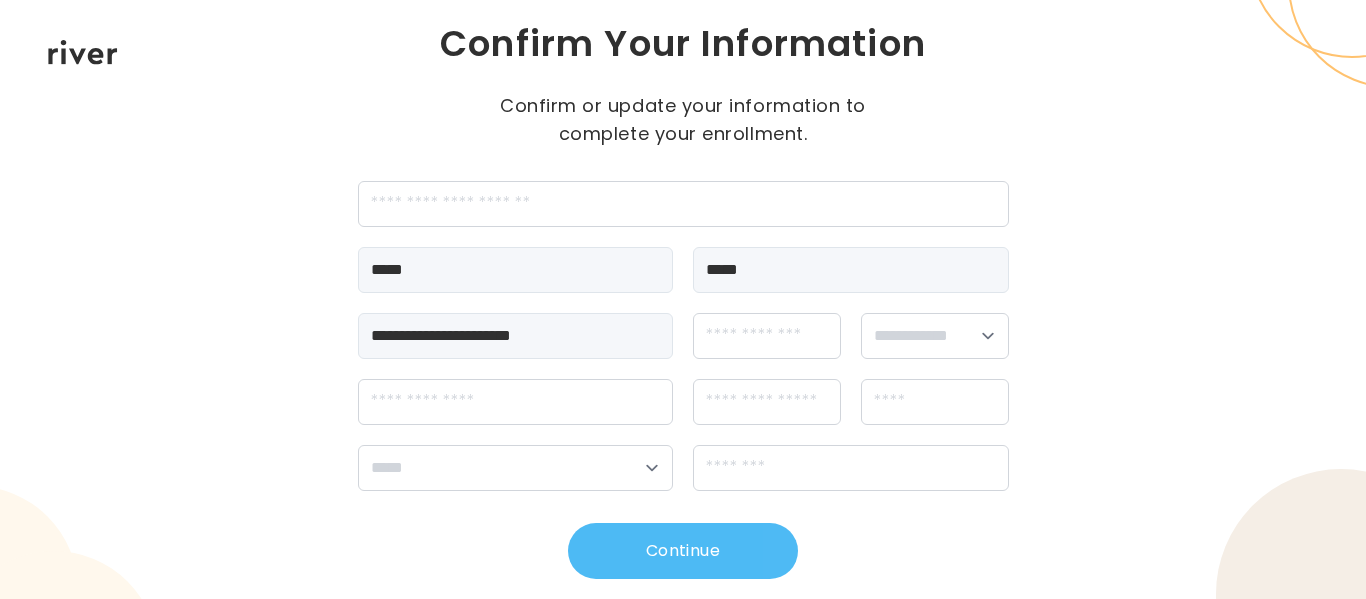 click on "Continue" at bounding box center [683, 551] 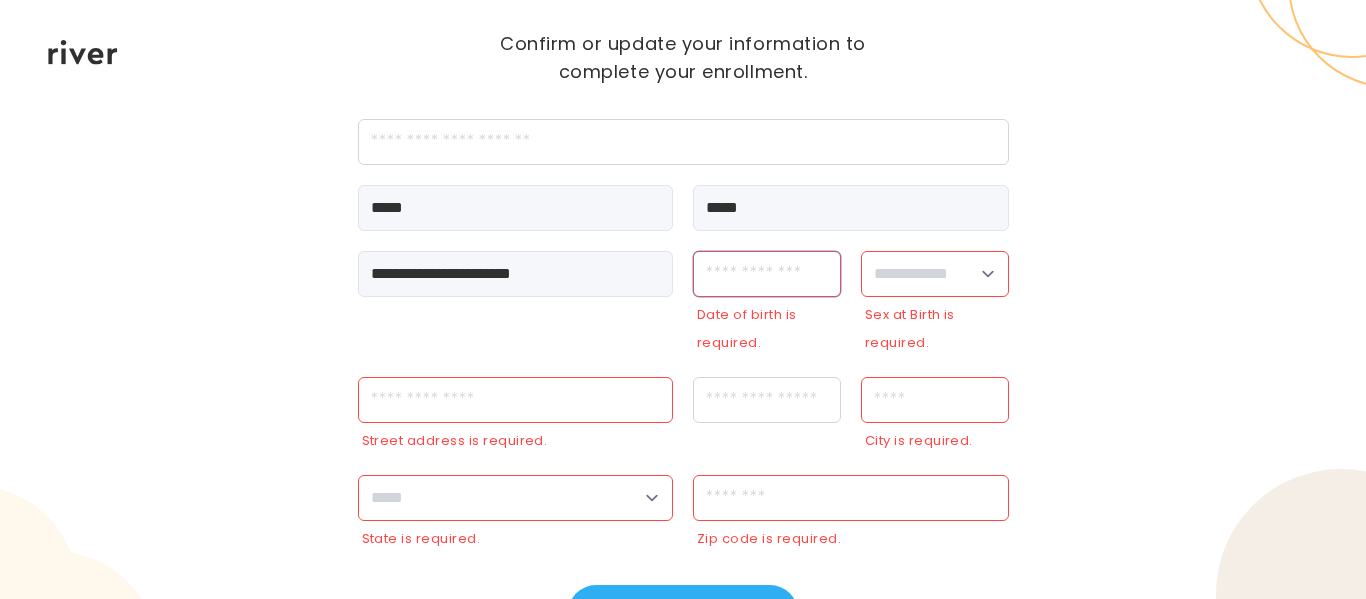 click at bounding box center (767, 274) 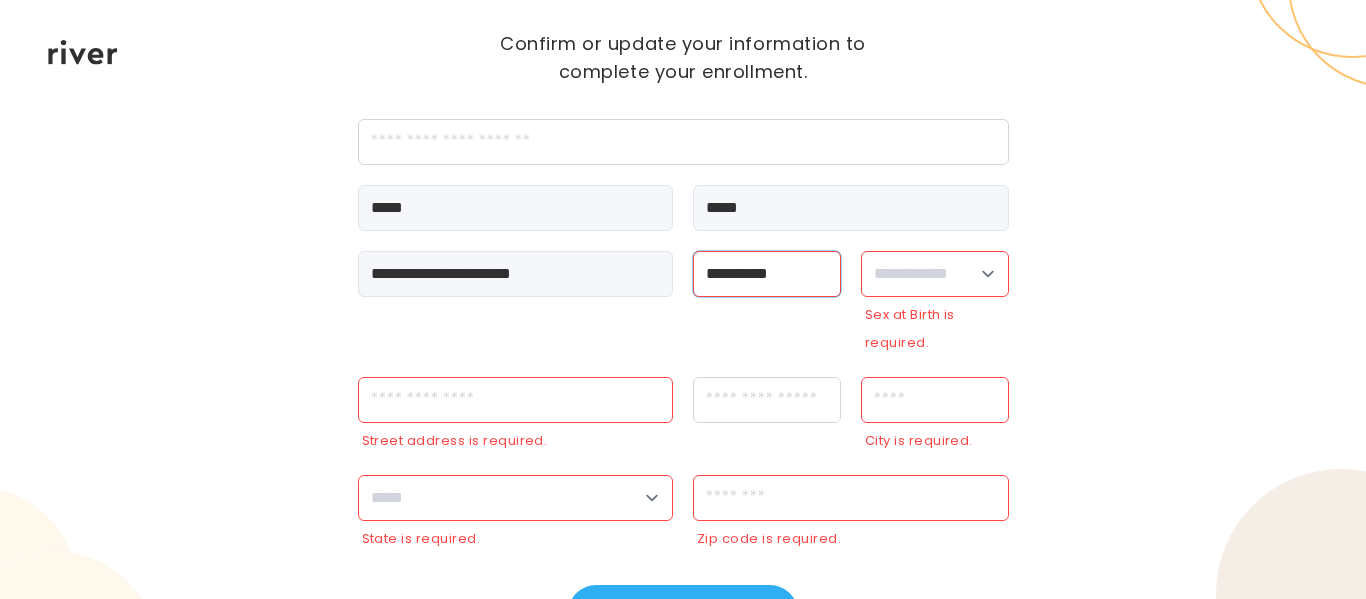 type on "**********" 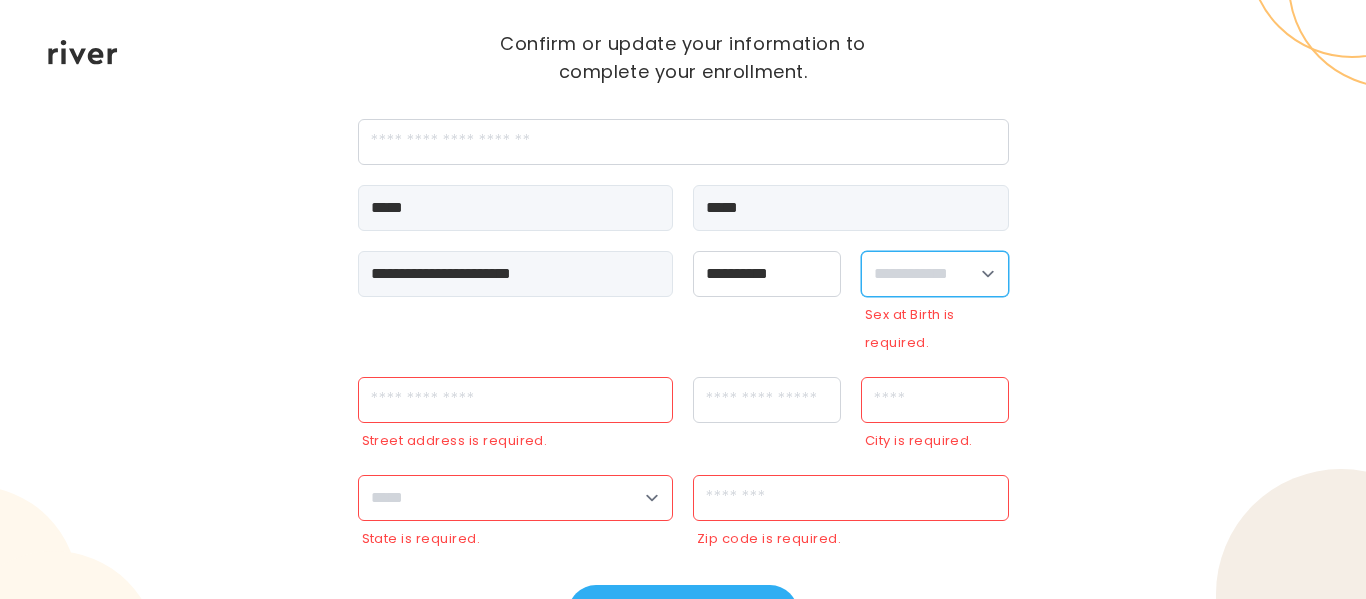 click on "**********" at bounding box center (935, 274) 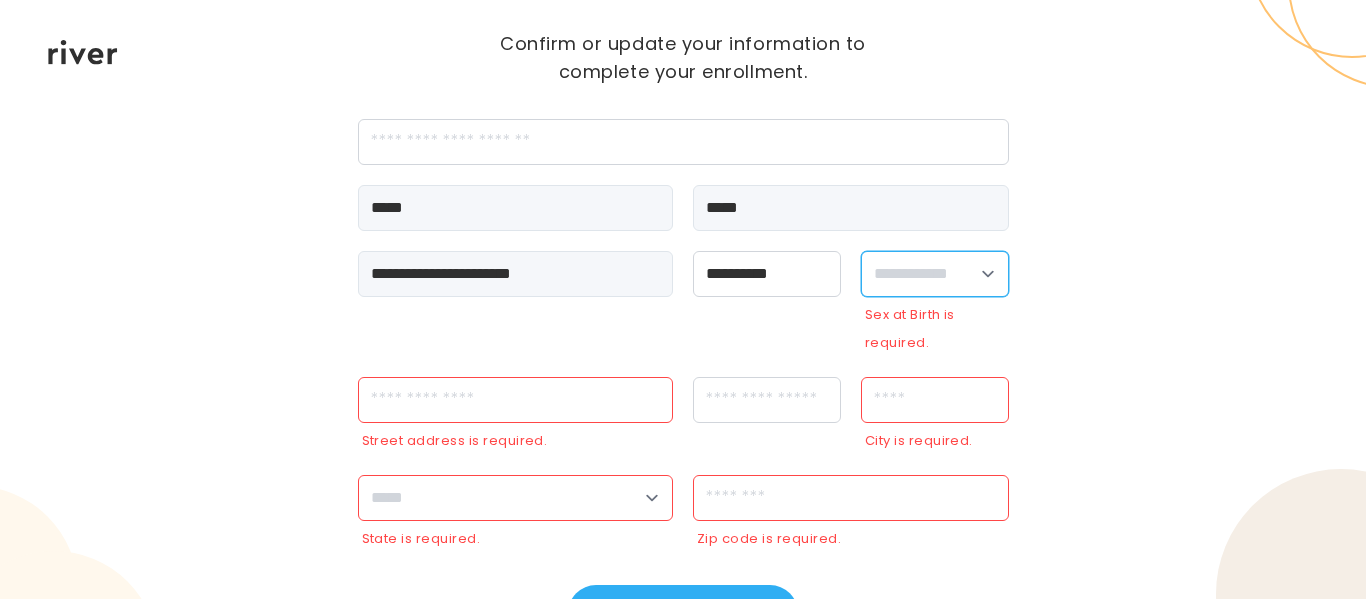 select on "******" 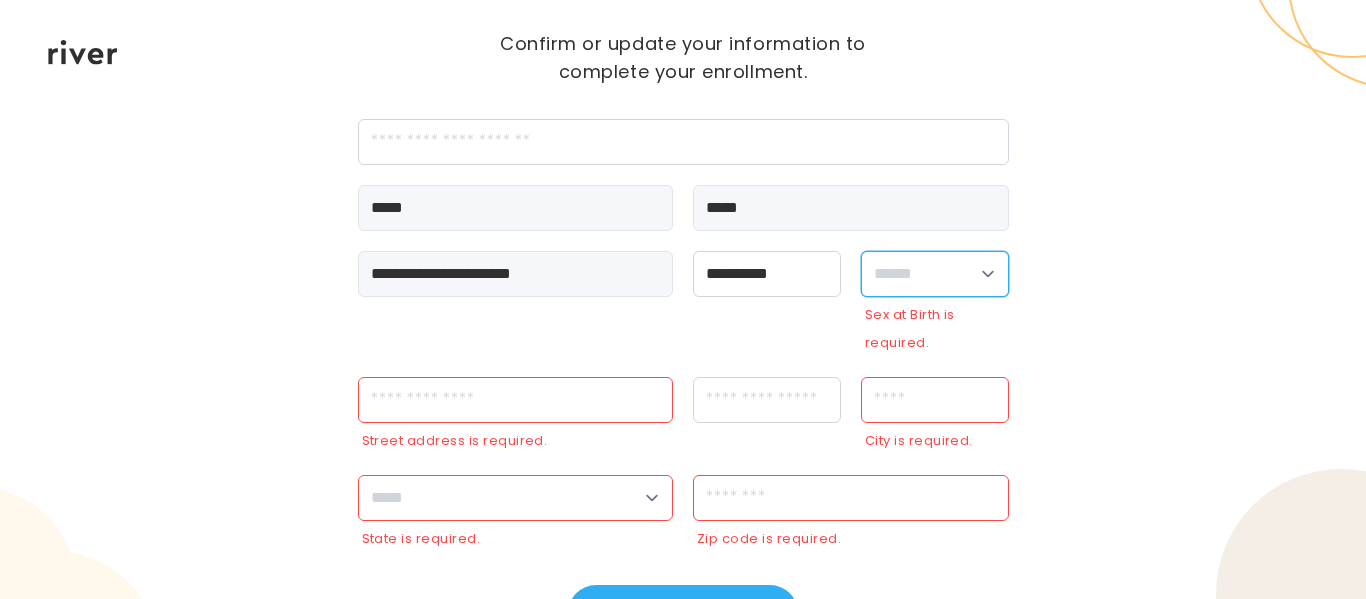 click on "**********" at bounding box center [935, 274] 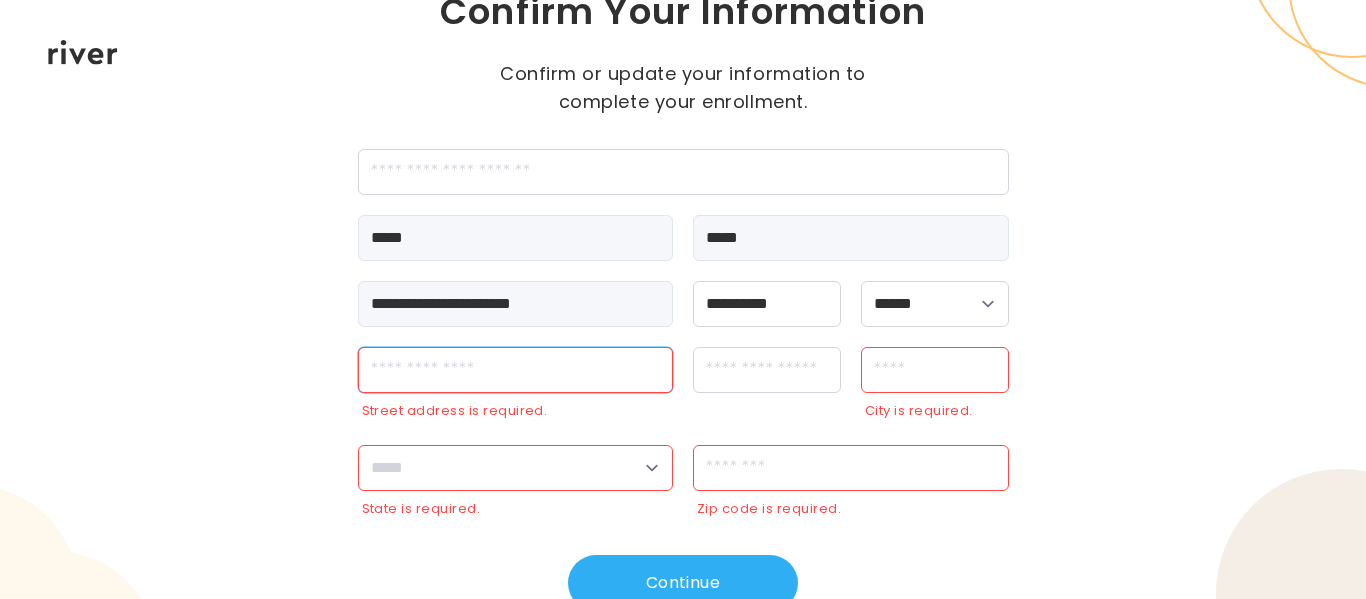click at bounding box center (516, 370) 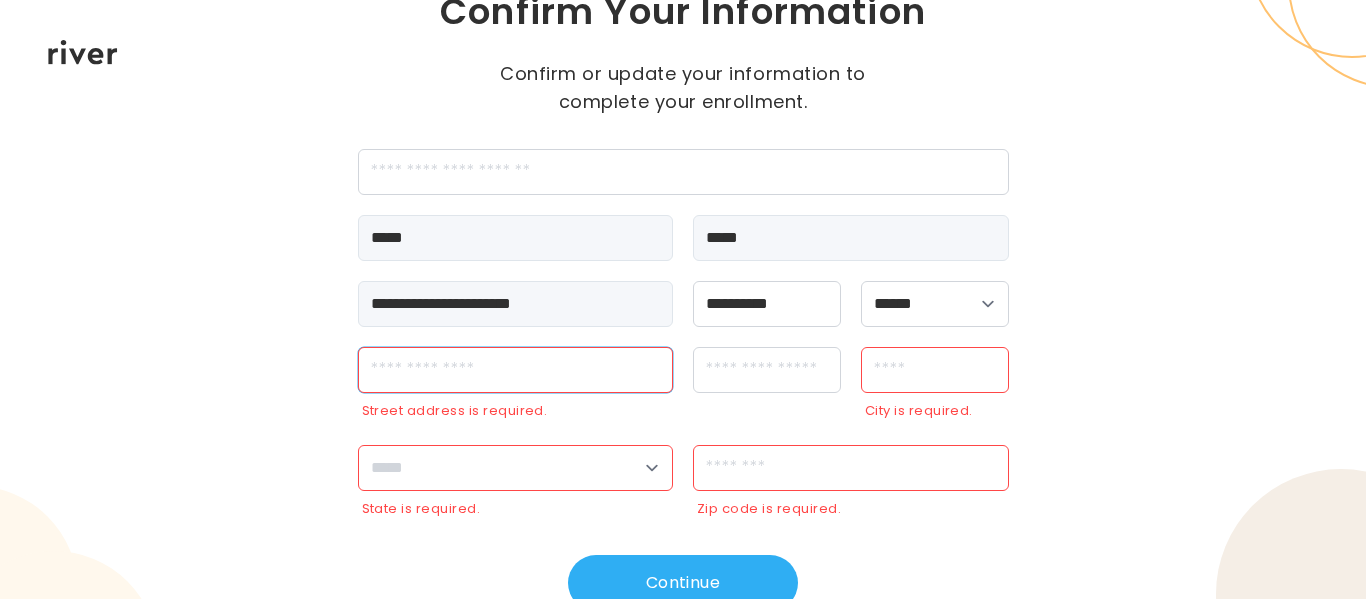 type on "**********" 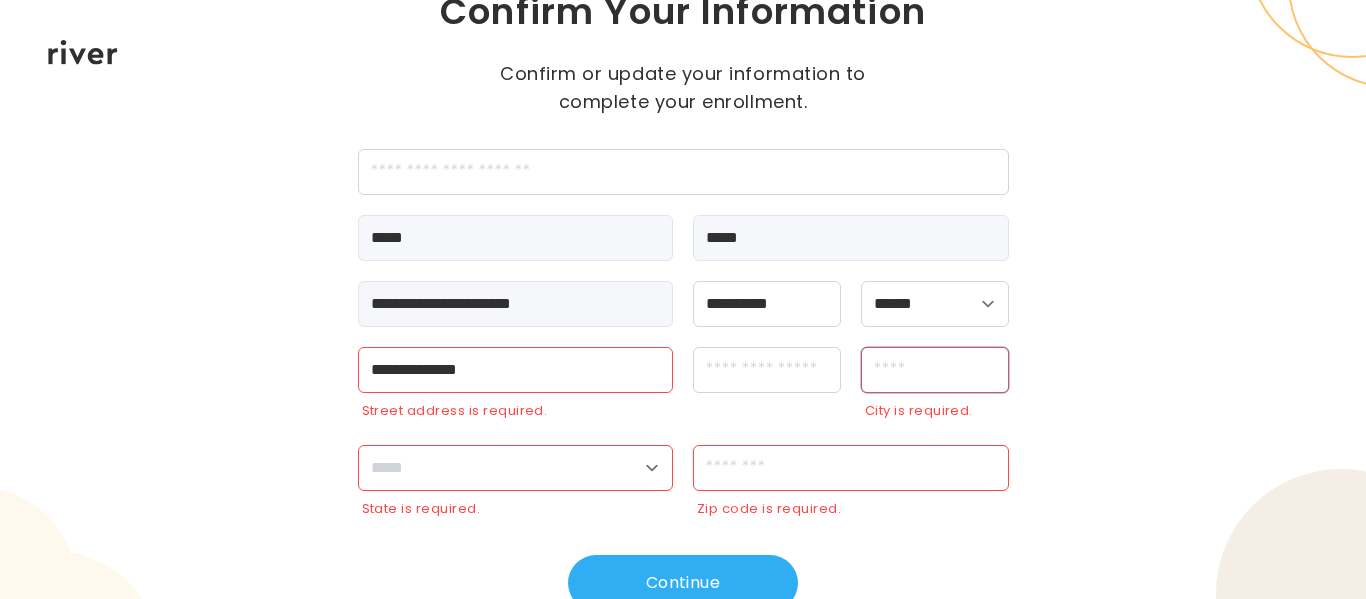 type on "******" 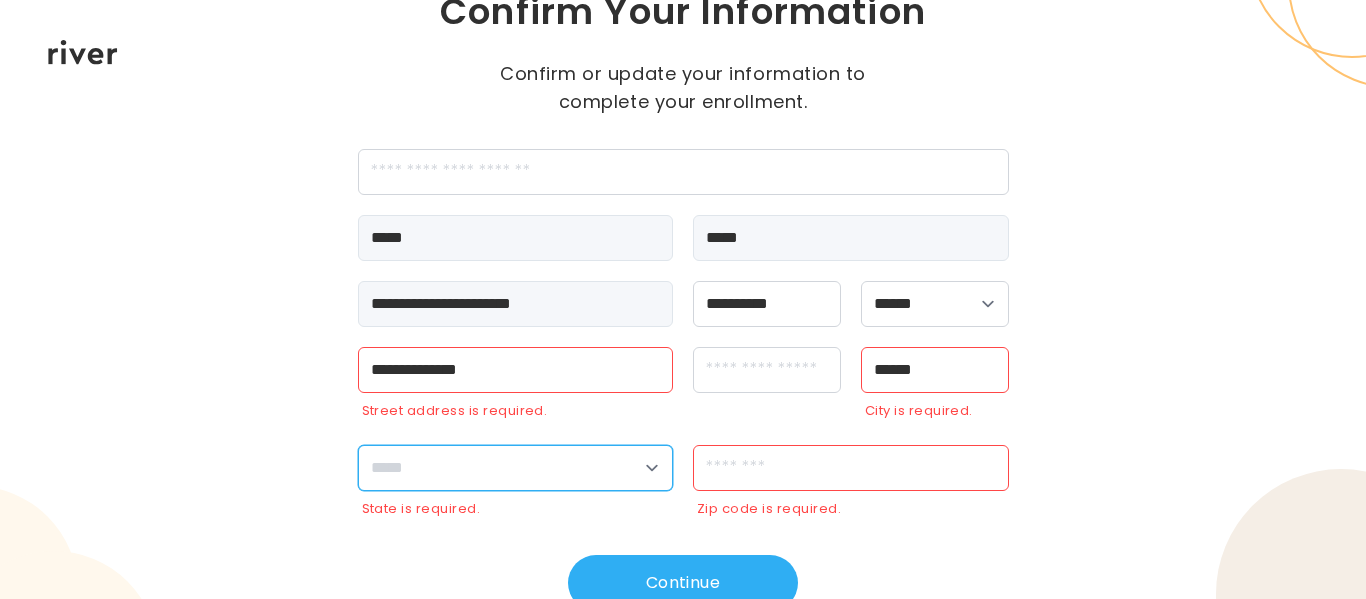 select on "**" 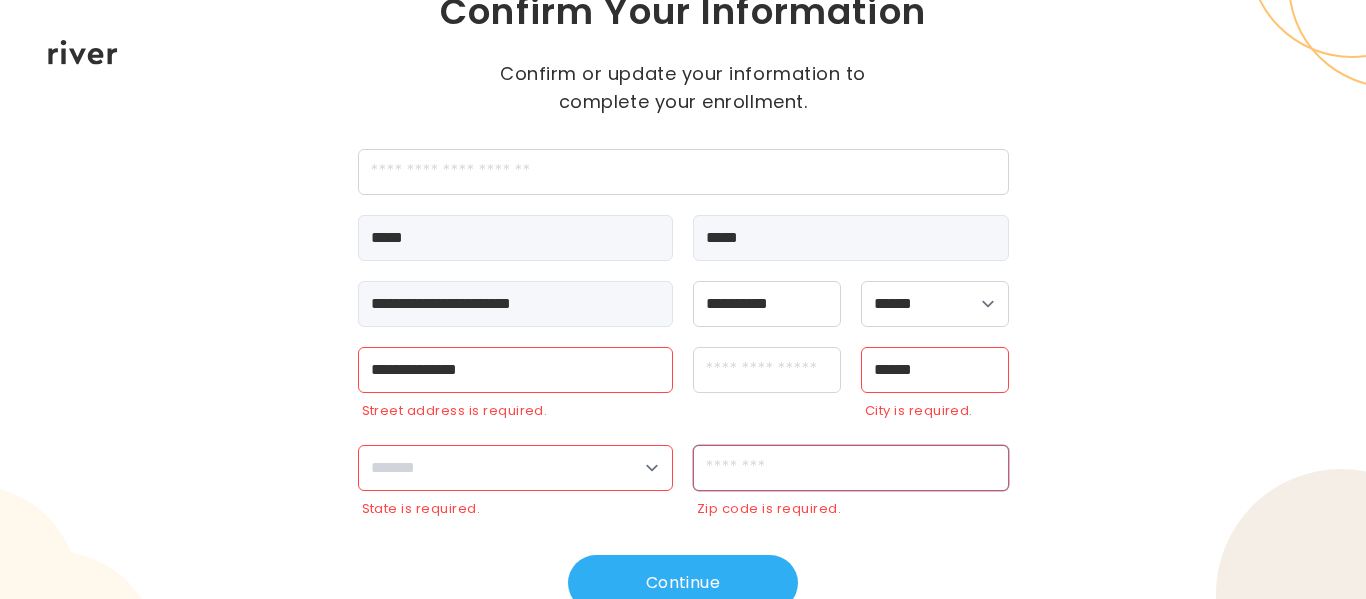 type on "*****" 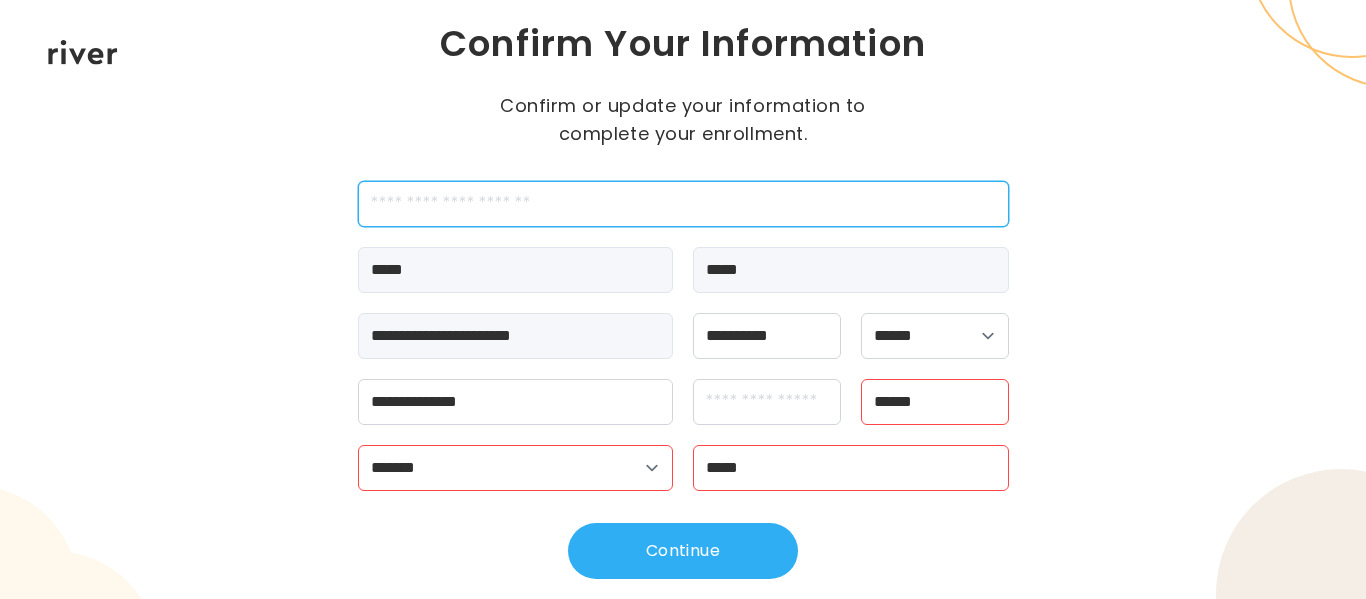 click at bounding box center [683, 204] 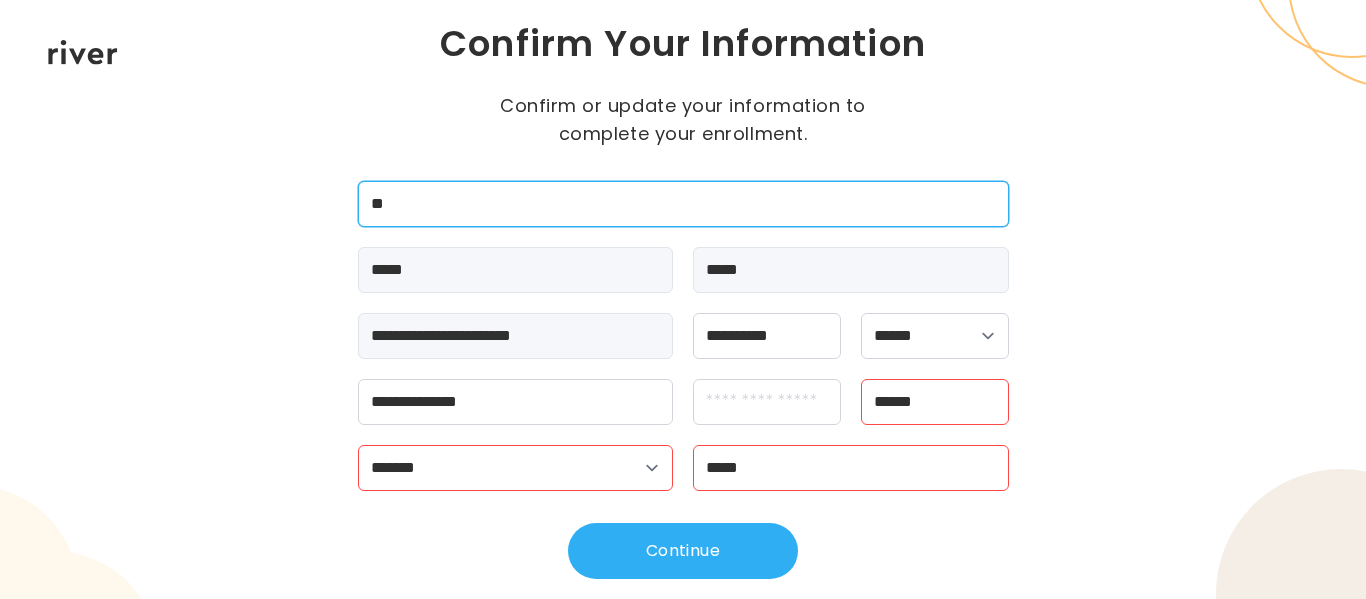 type on "*" 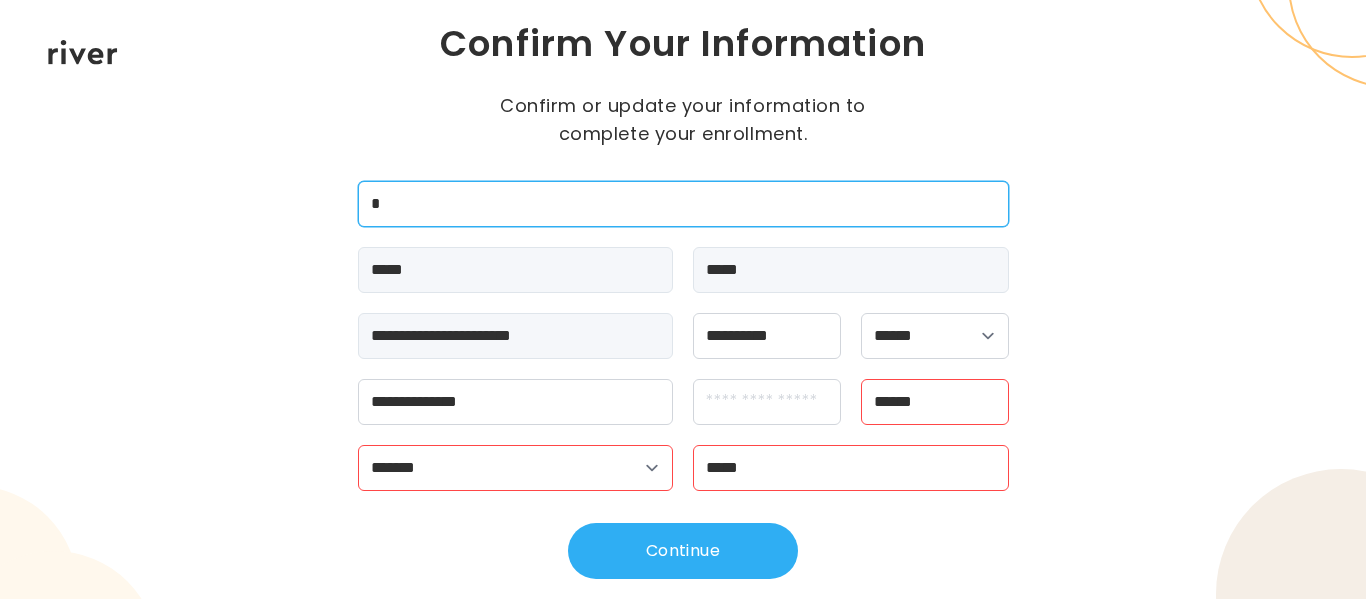 type 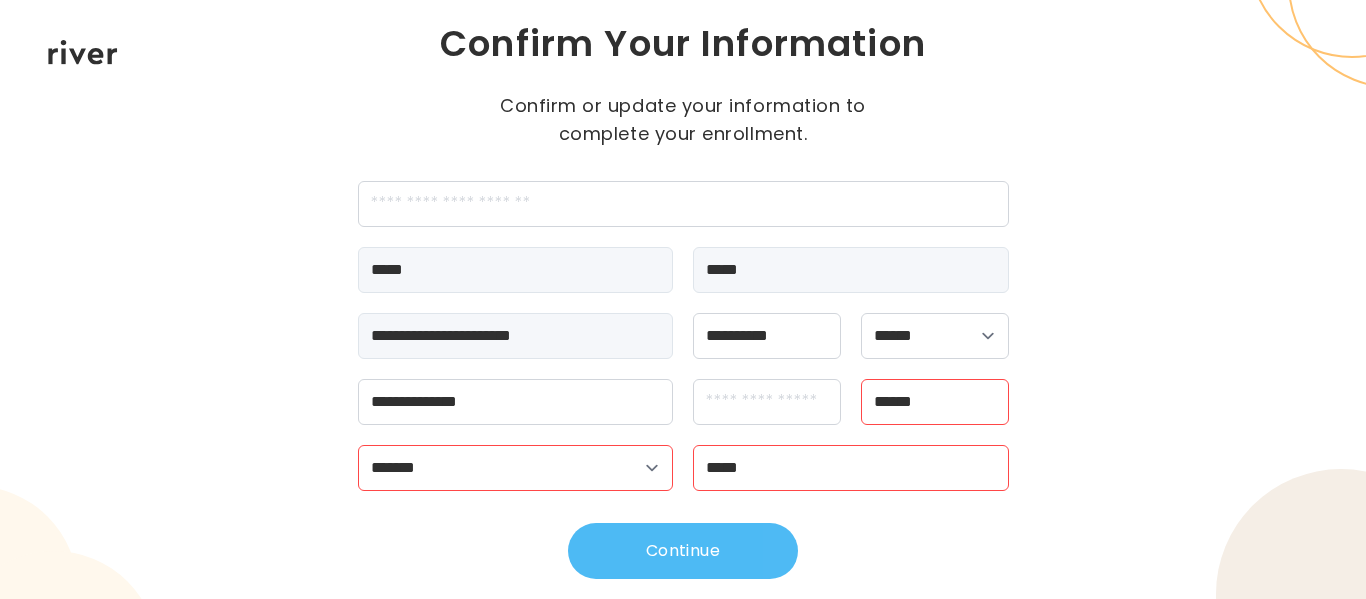 click on "Continue" at bounding box center [683, 551] 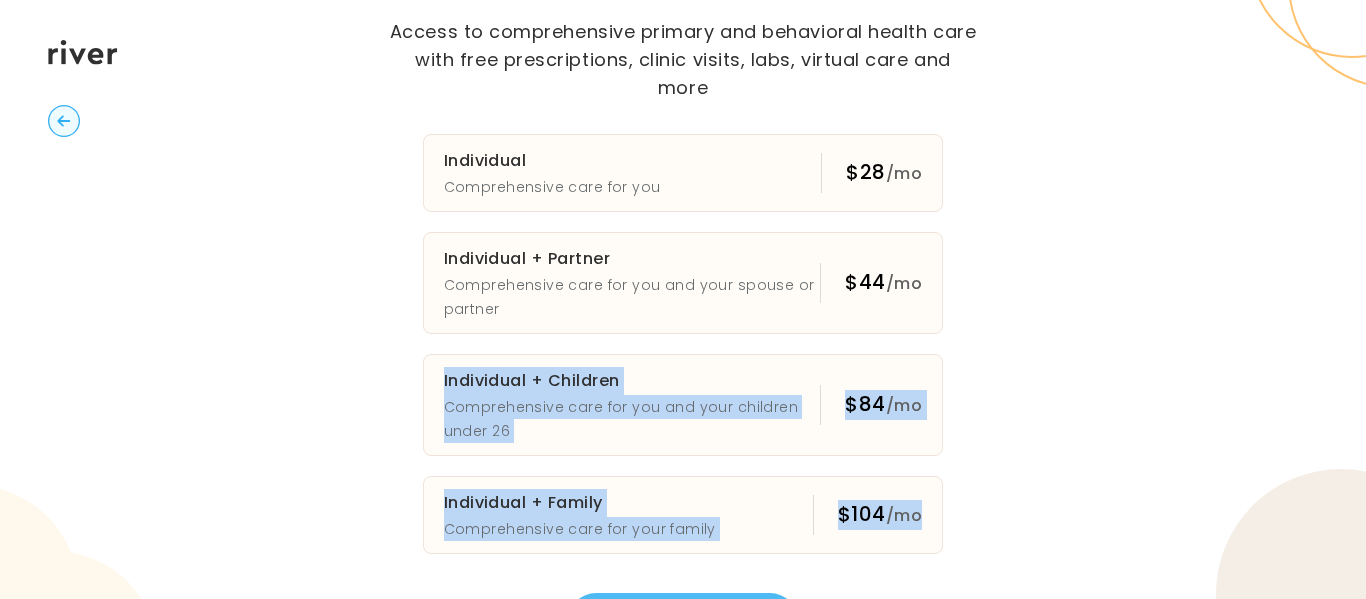 drag, startPoint x: 1007, startPoint y: 496, endPoint x: 1005, endPoint y: 377, distance: 119.01681 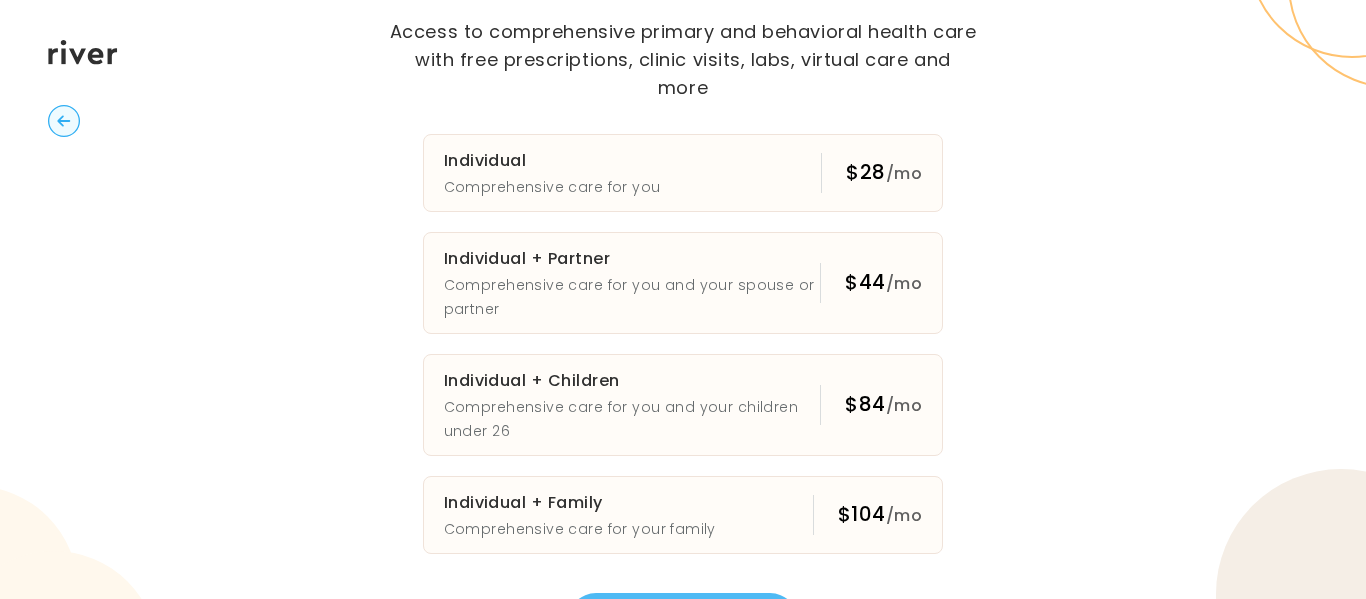 click on "Primary Plans Access to comprehensive primary and behavioral health care with free prescriptions, clinic visits, labs, virtual care and more Individual Comprehensive care for you $28 /mo Individual + Partner Comprehensive care for you and your spouse or partner $44 /mo Individual + Children Comprehensive care for you and your children under 26 $84 /mo Individual + Family Comprehensive care for your family $104 /mo Continue" at bounding box center (683, 299) 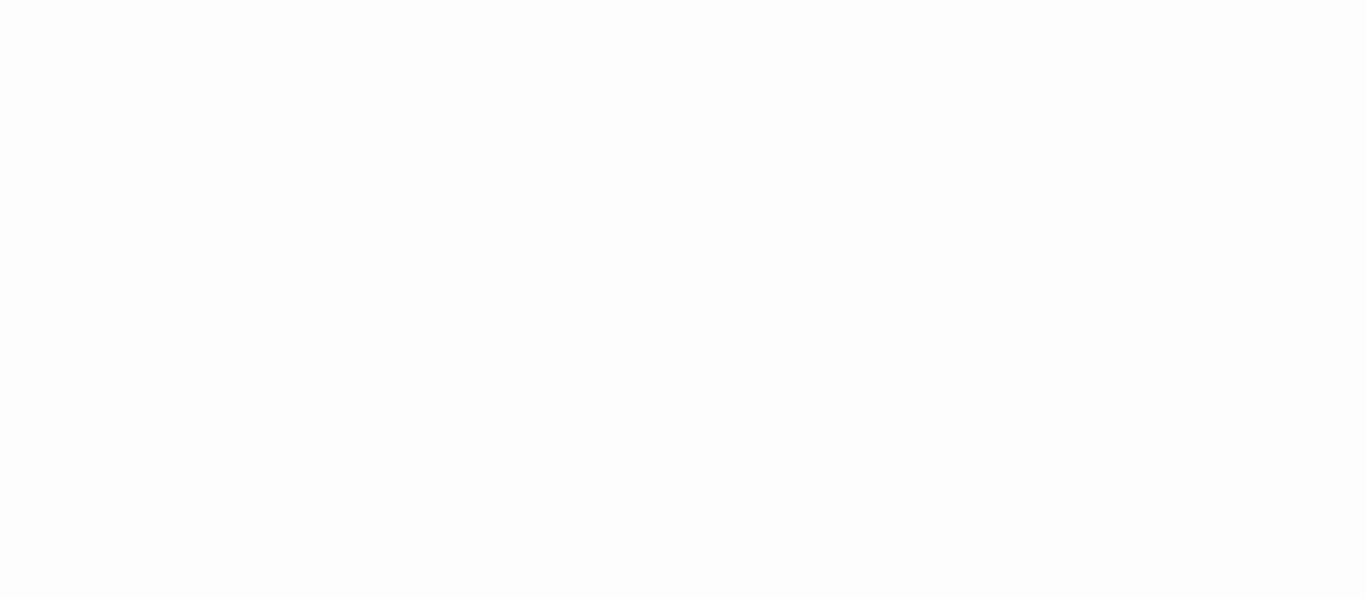 scroll, scrollTop: 0, scrollLeft: 0, axis: both 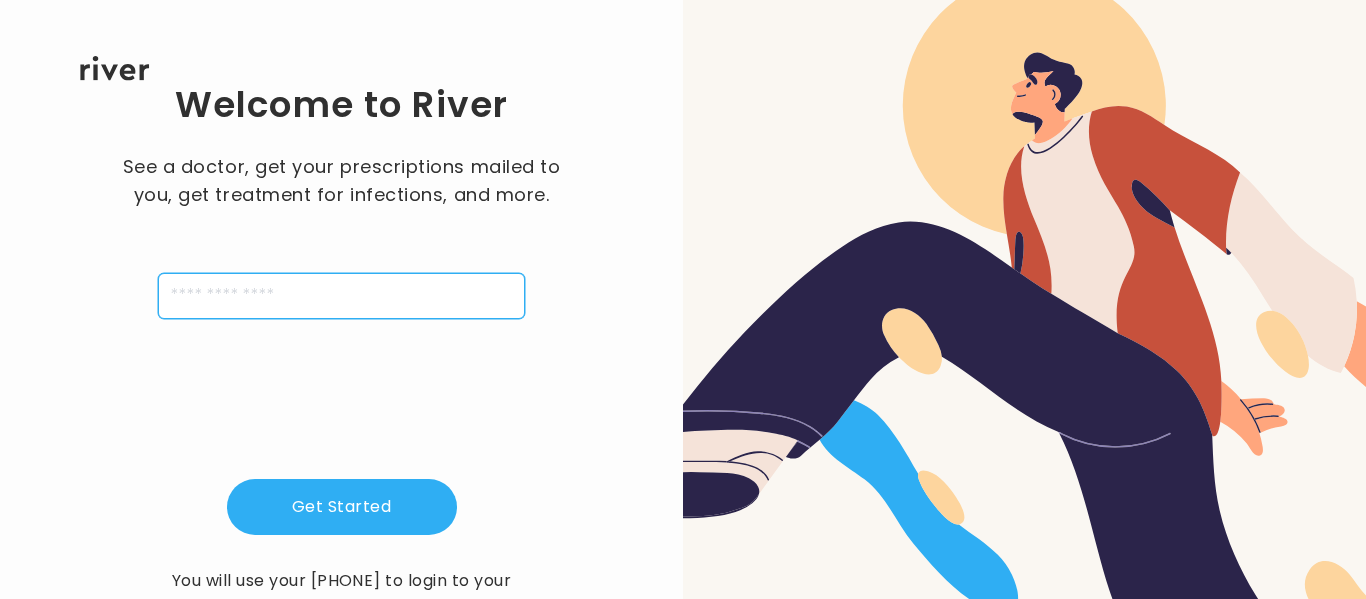 click at bounding box center (341, 296) 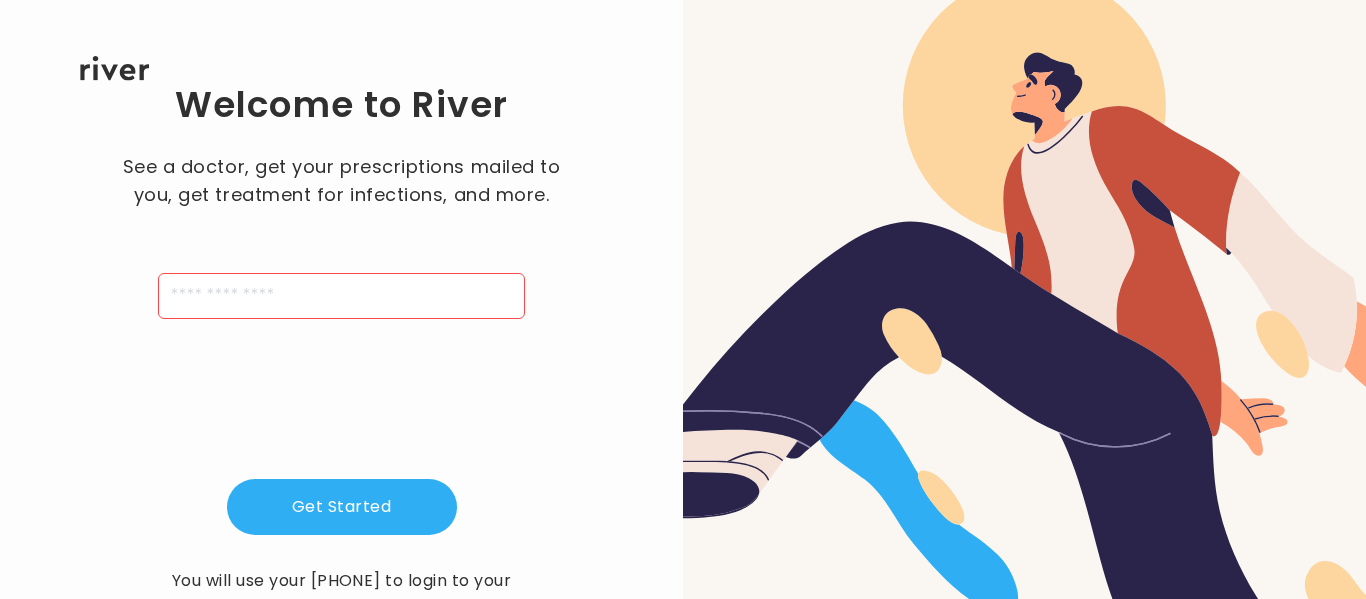 drag, startPoint x: 320, startPoint y: 307, endPoint x: 189, endPoint y: 438, distance: 185.26198 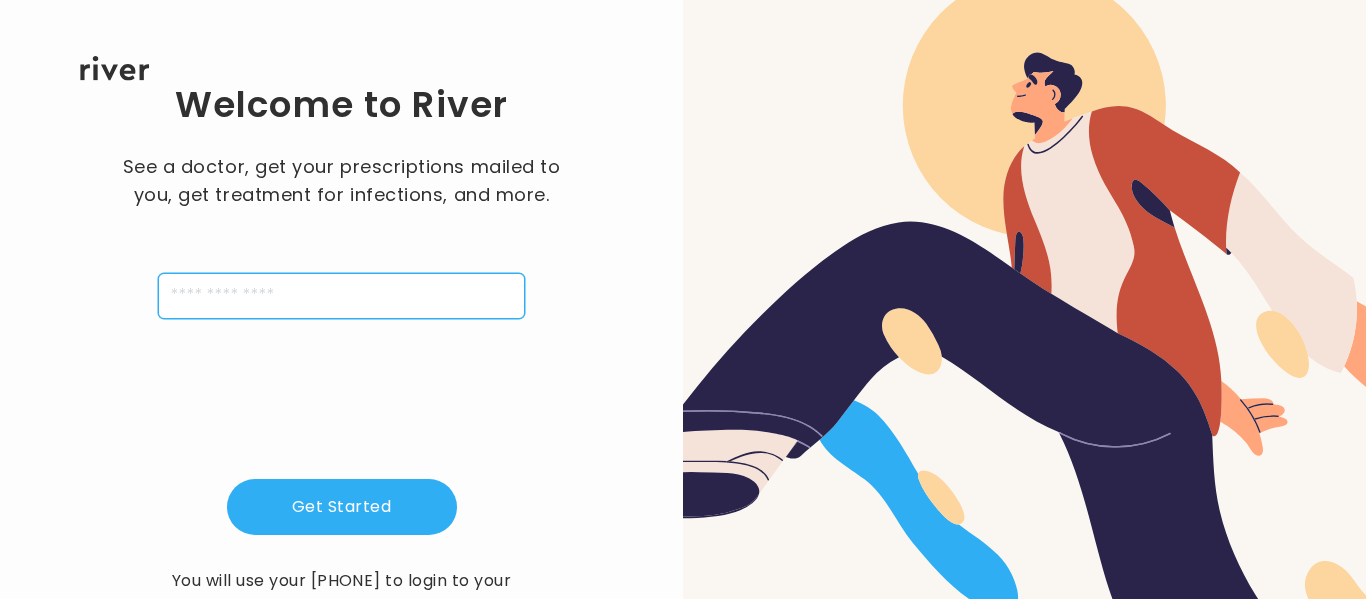 click at bounding box center [341, 296] 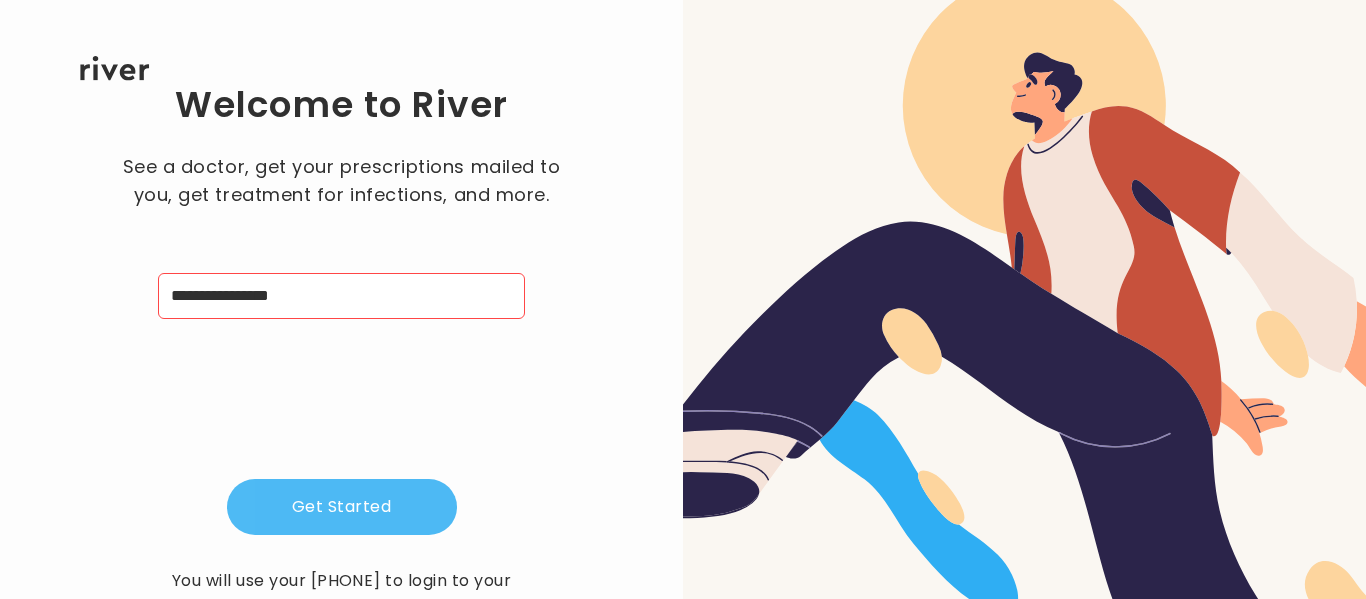 click on "Get Started" at bounding box center [342, 507] 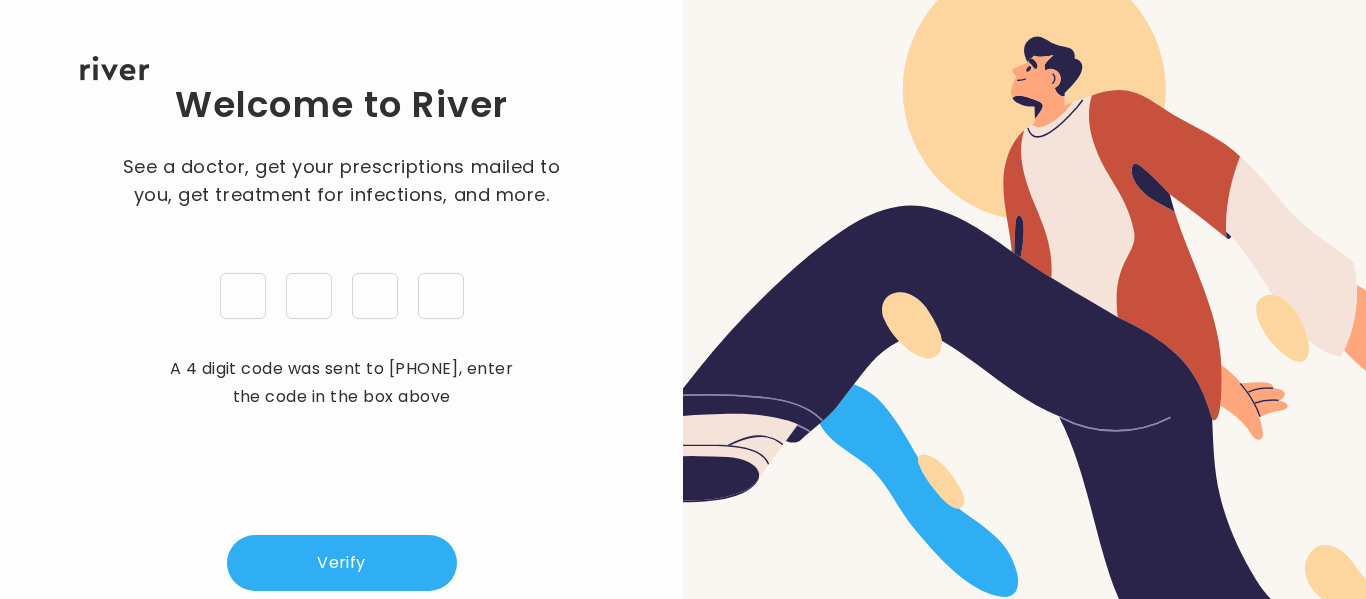 type on "*" 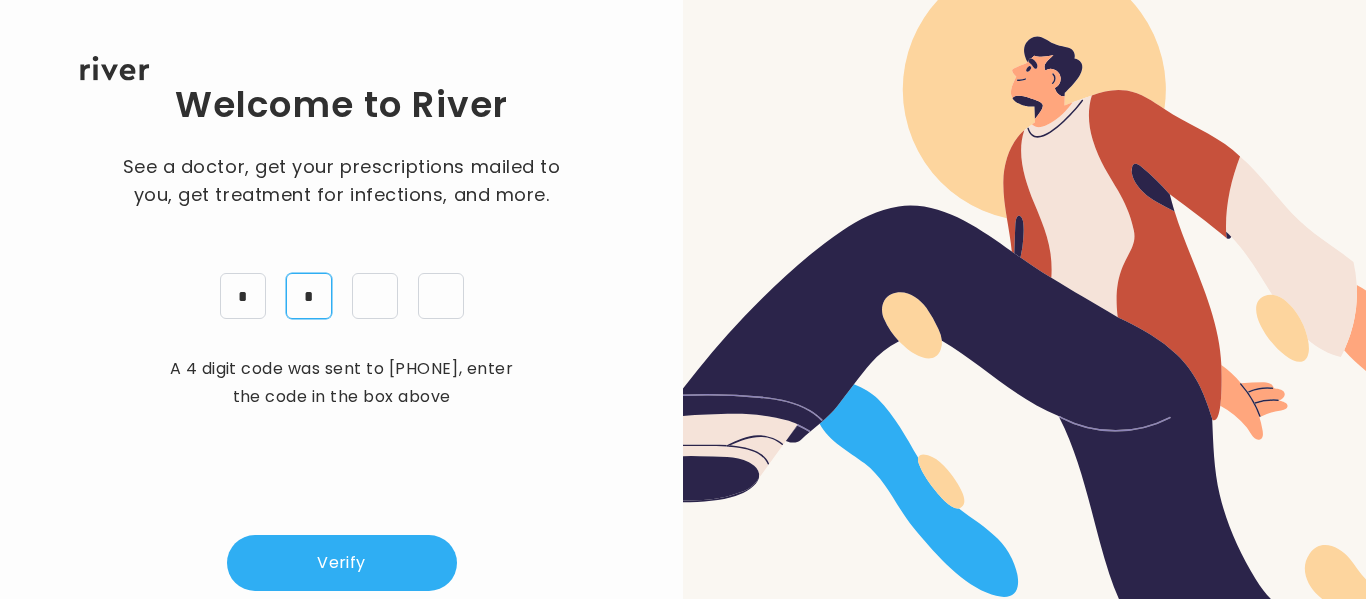 type on "*" 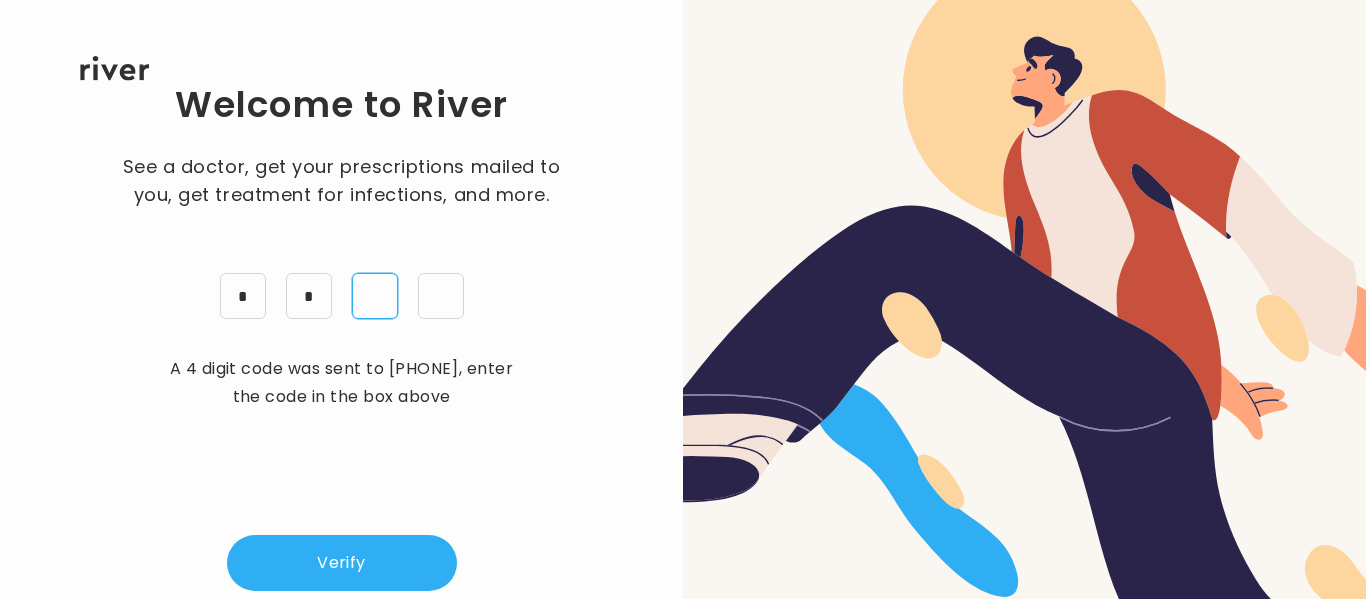 type 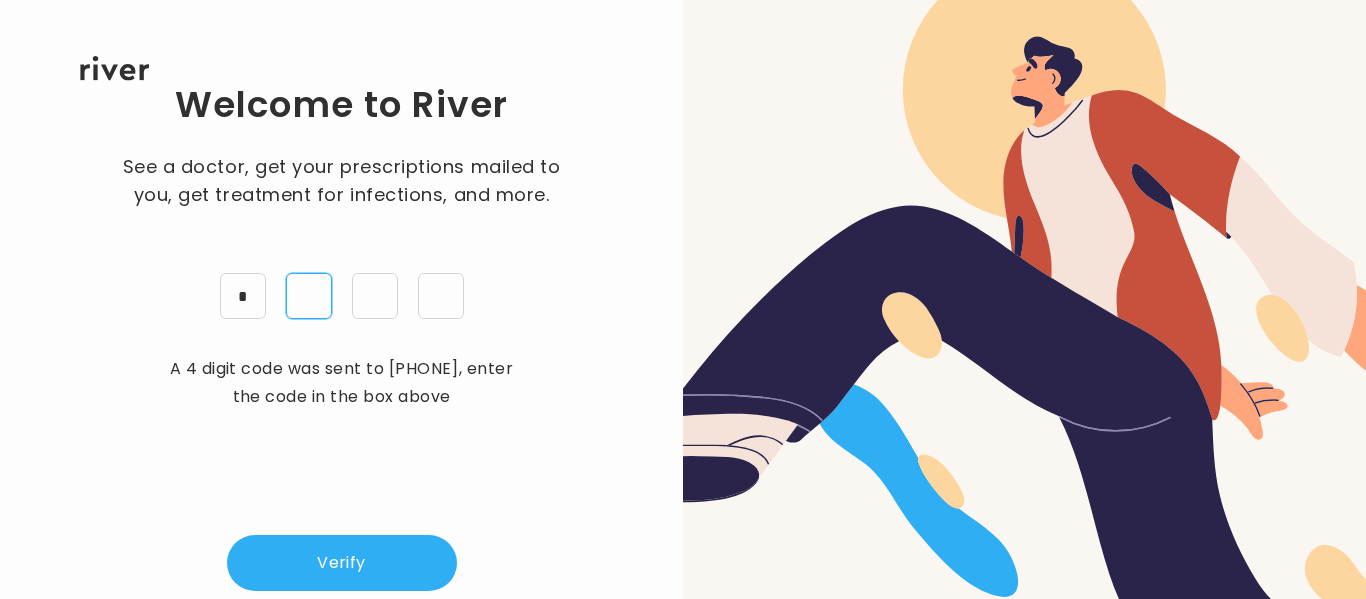 type on "*" 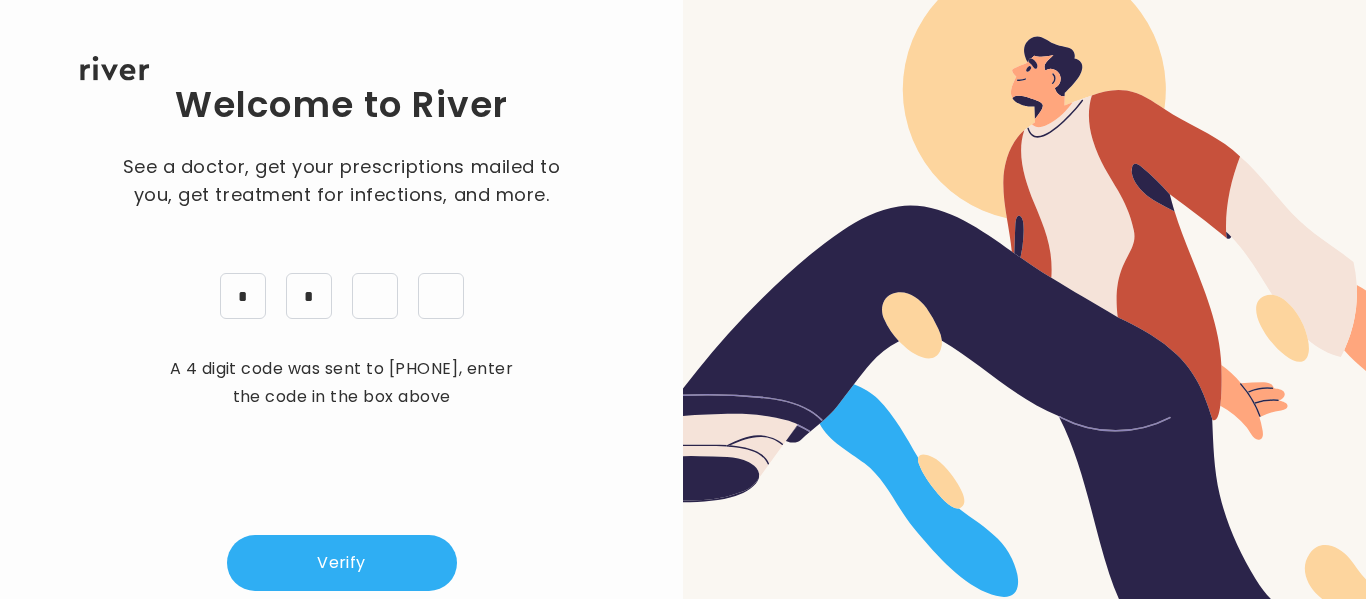 click on "Welcome to River See a doctor, get your prescriptions mailed to you, get treatment for infections, and more. See a doctor, get your prescriptions mailed to you, and more. * * A 4 digit code was sent to ***-***-6163 , enter the code in the box above Verify" at bounding box center [341, 323] 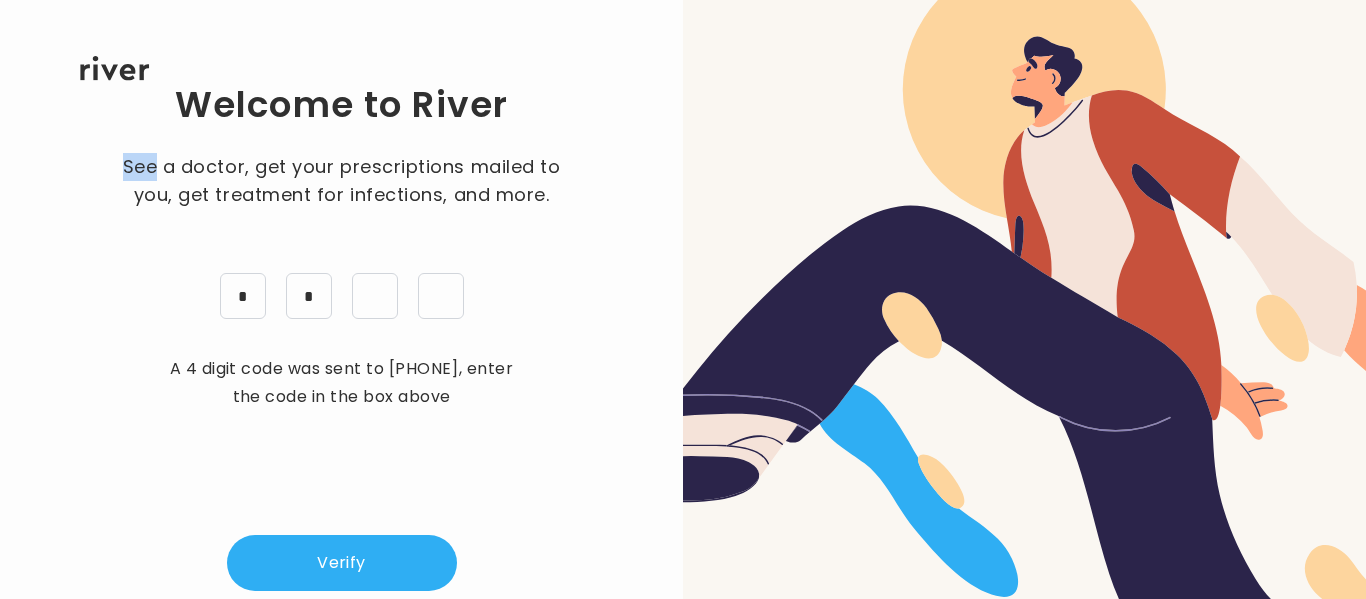 click on "Welcome to River See a doctor, get your prescriptions mailed to you, get treatment for infections, and more. See a doctor, get your prescriptions mailed to you, and more. * * A 4 digit code was sent to ***-***-6163 , enter the code in the box above Verify" at bounding box center [341, 323] 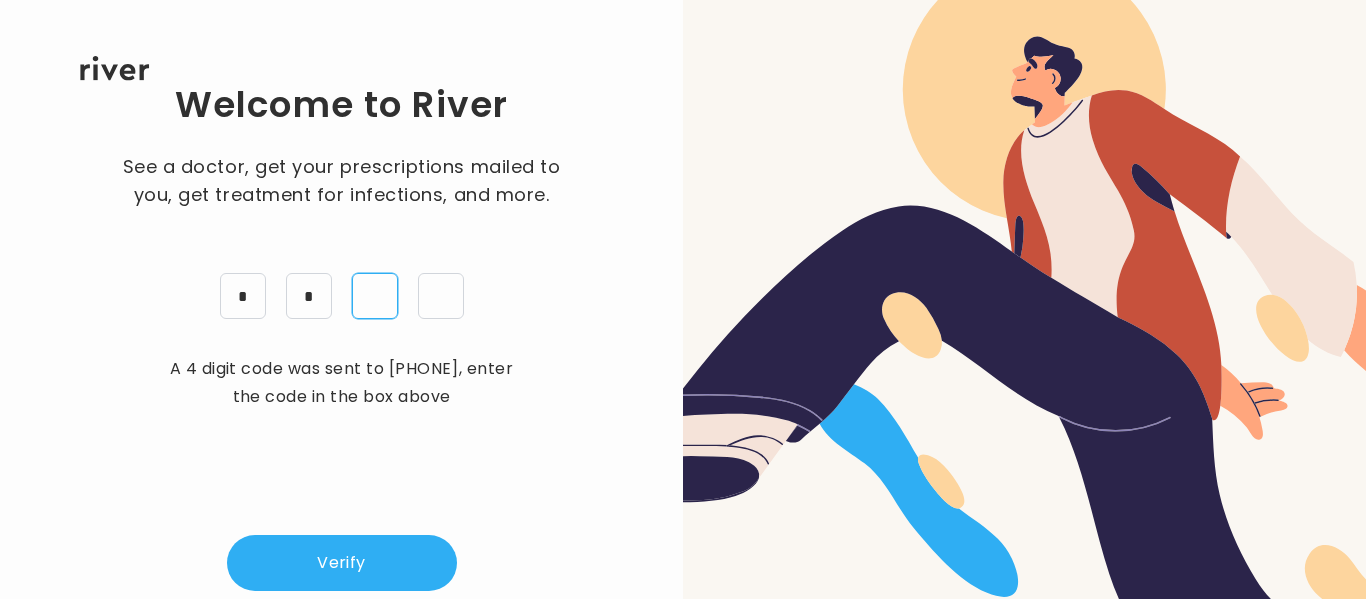 click at bounding box center (375, 296) 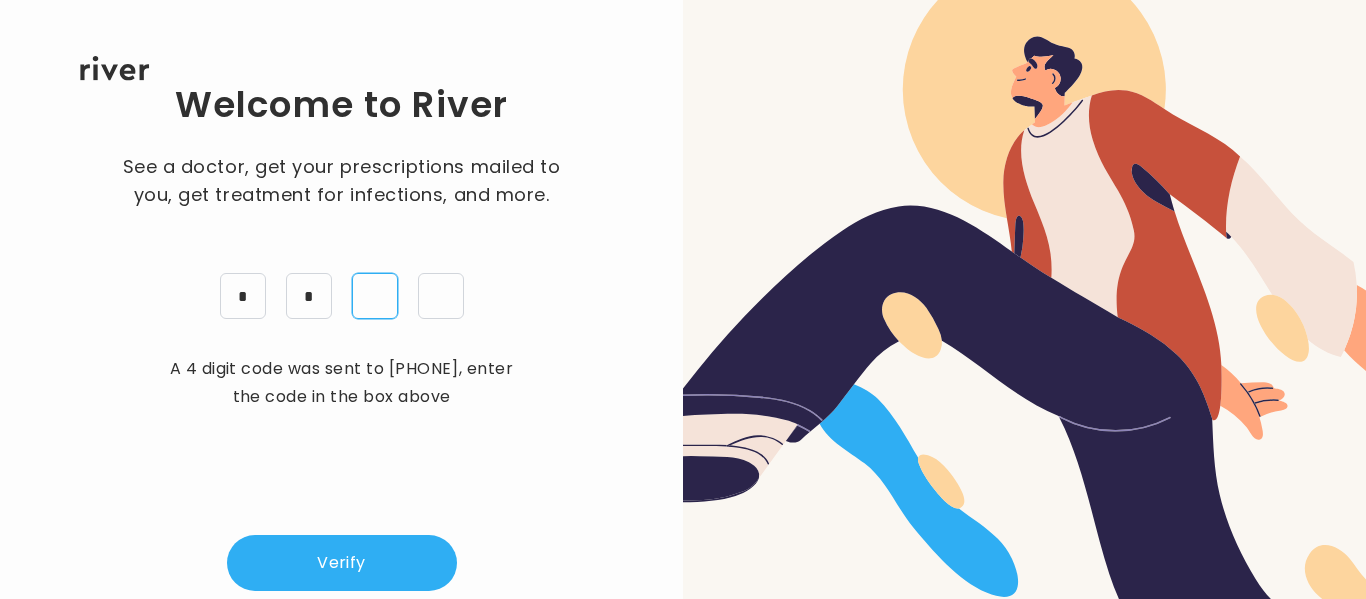 type on "*" 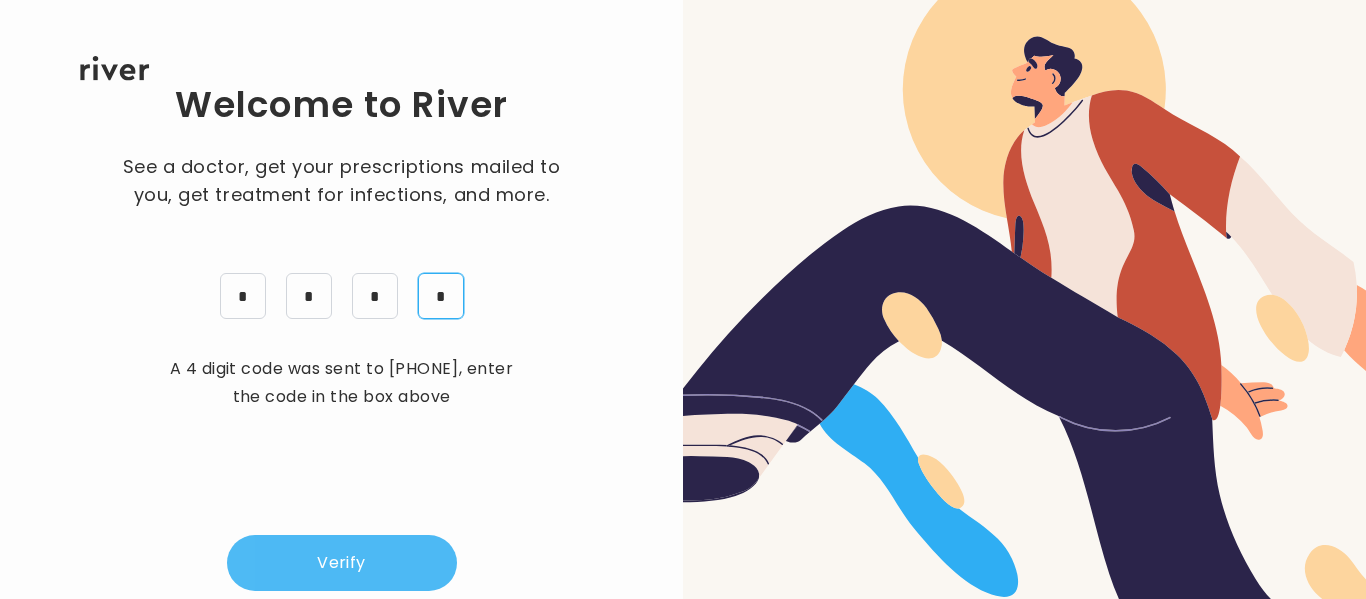 type on "*" 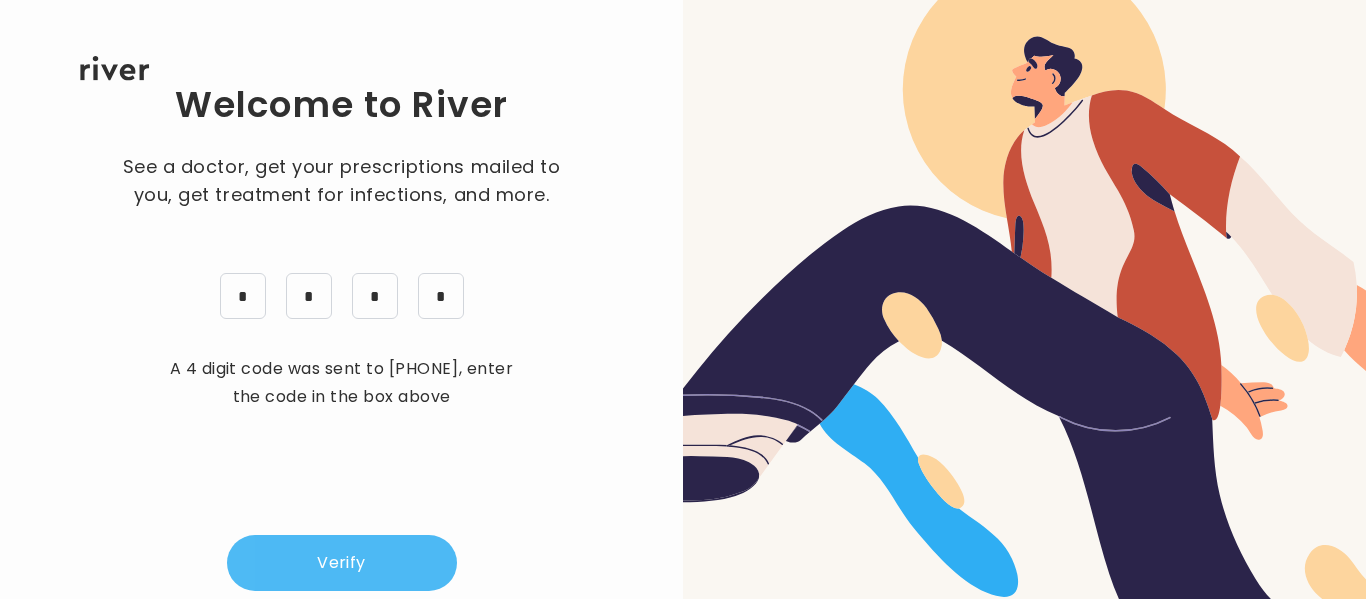 click on "Verify" at bounding box center [342, 563] 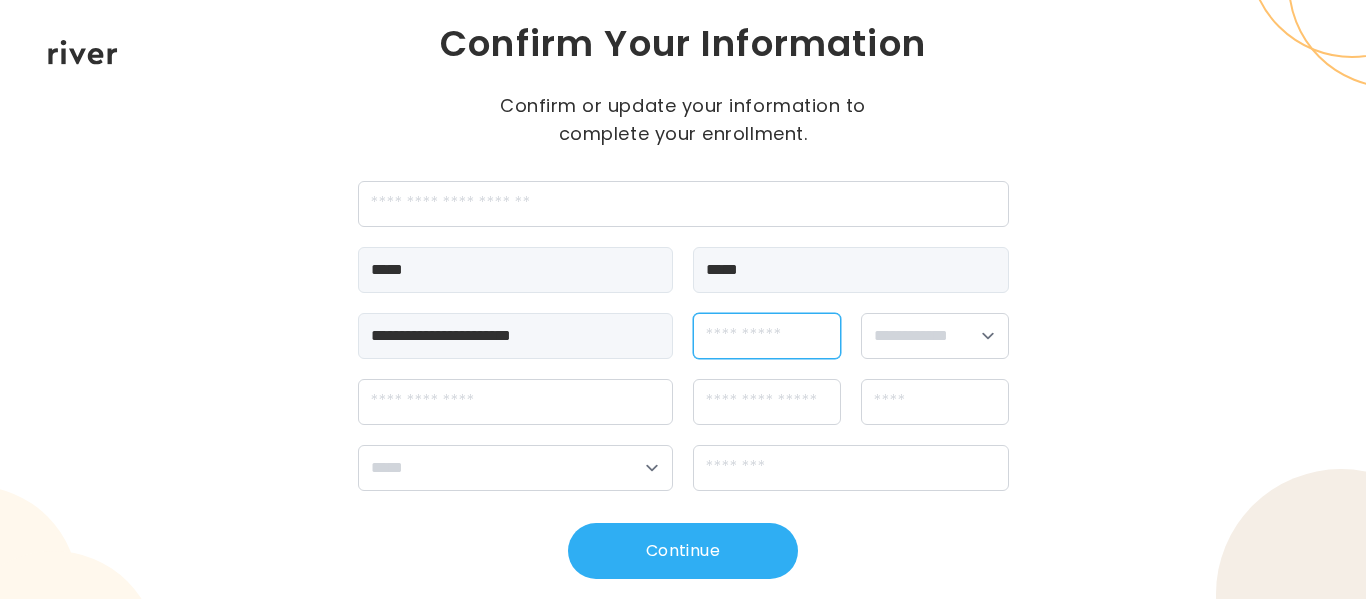 click at bounding box center (767, 336) 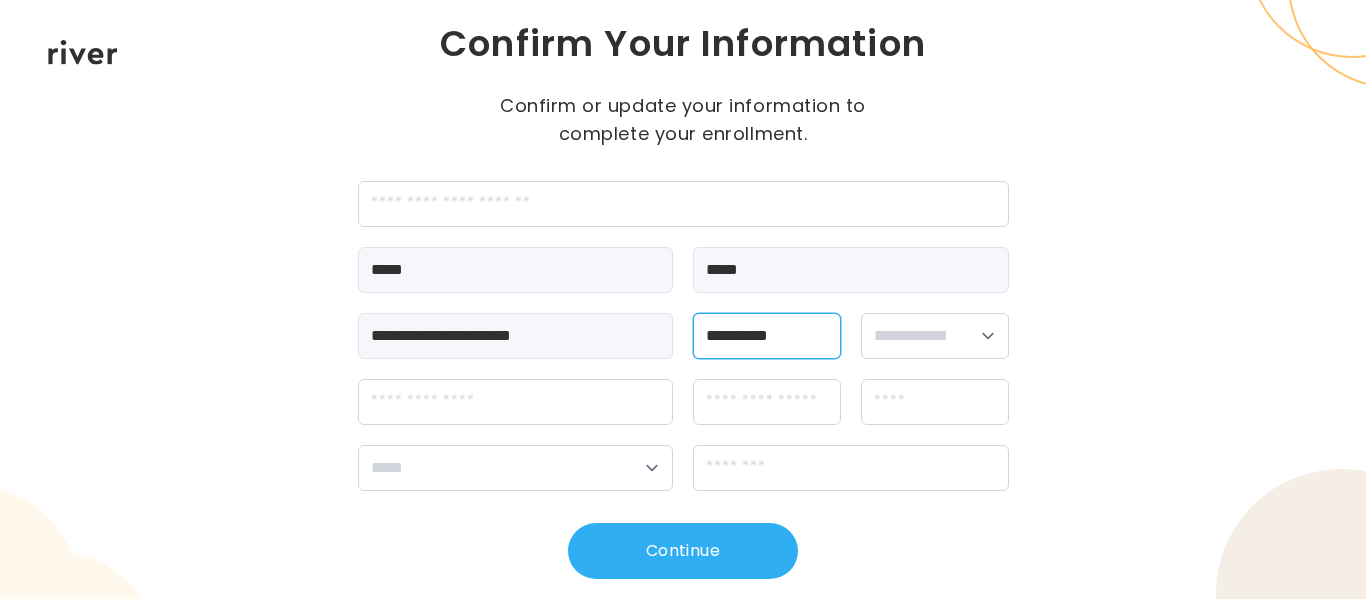 type on "**********" 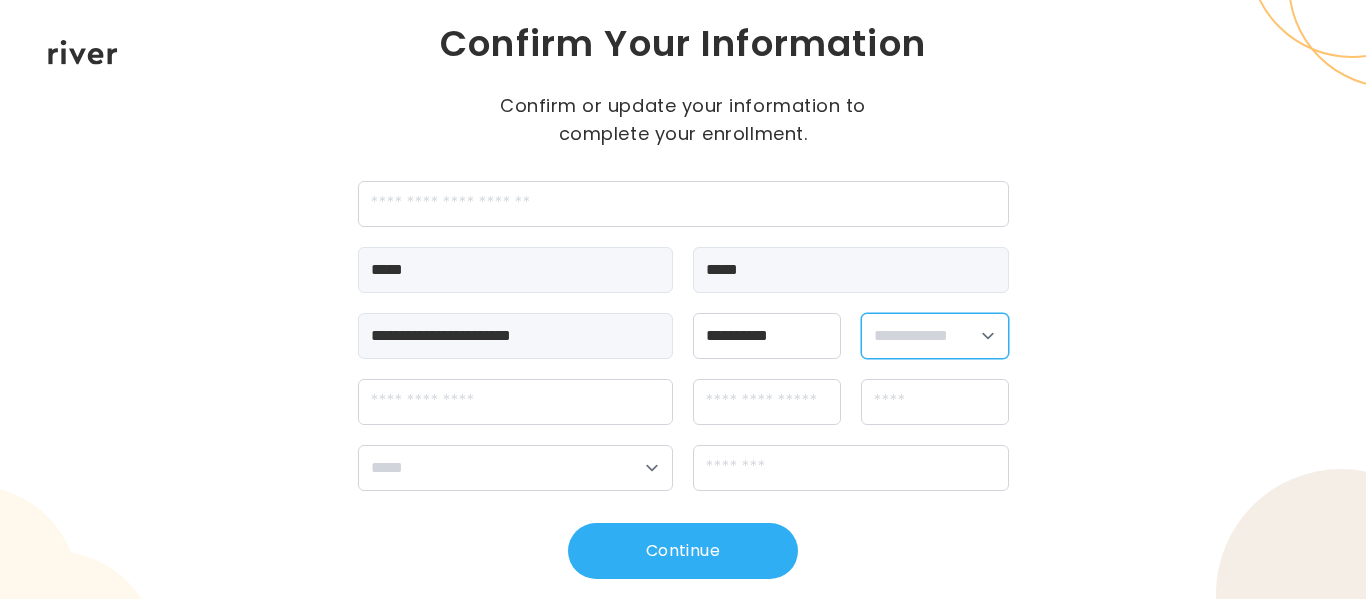 click on "**********" at bounding box center [935, 336] 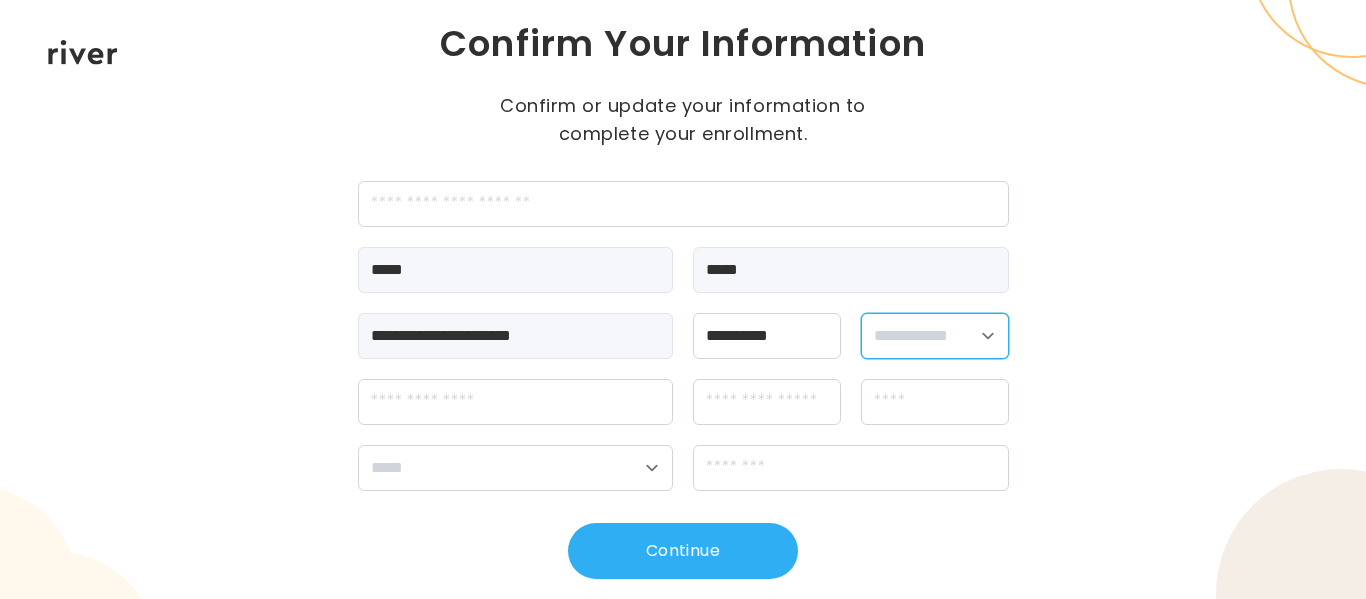 select on "******" 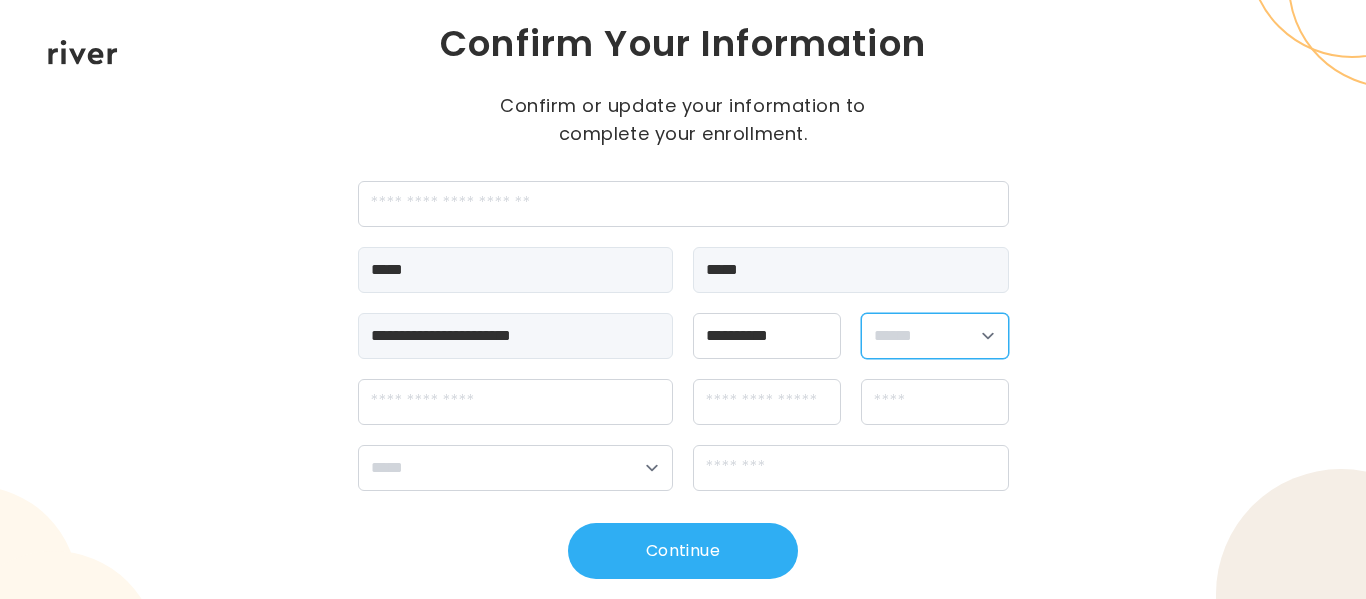 click on "**********" at bounding box center [935, 336] 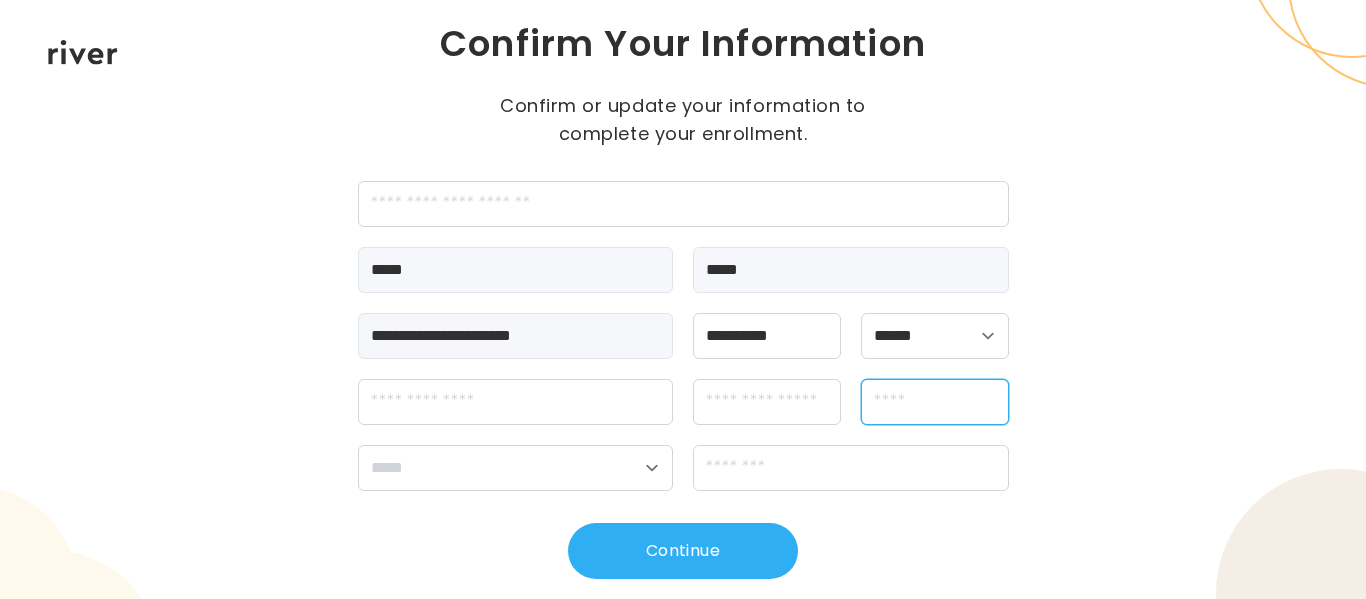 click at bounding box center (935, 402) 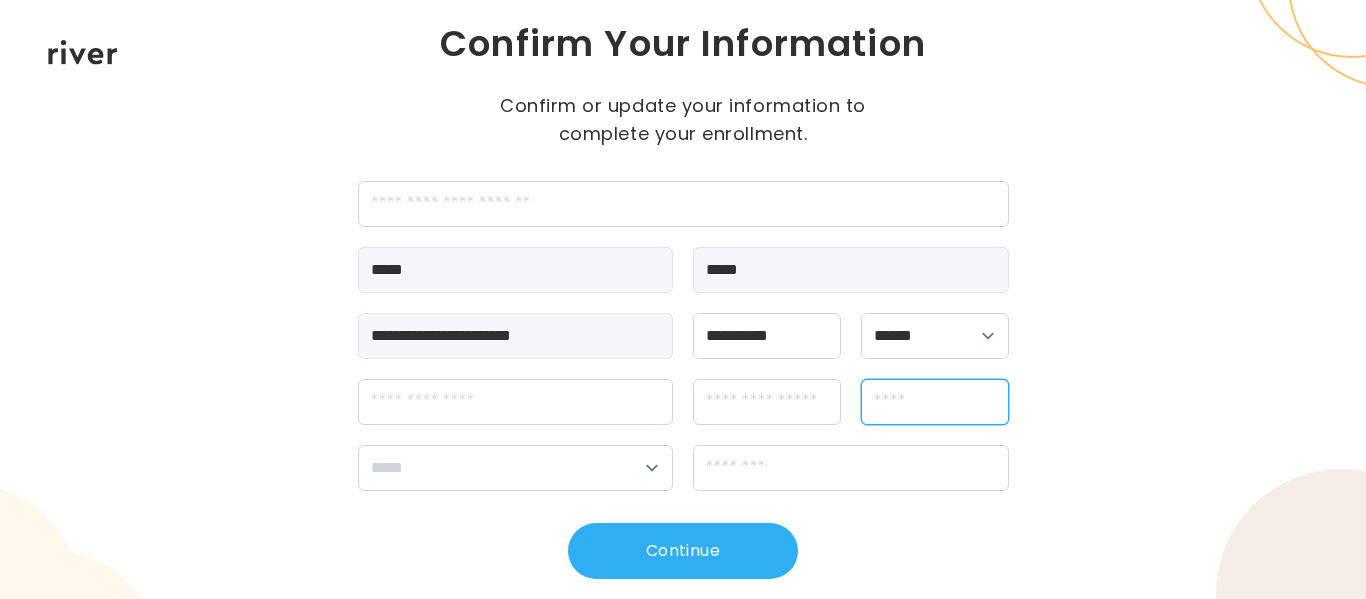 type on "******" 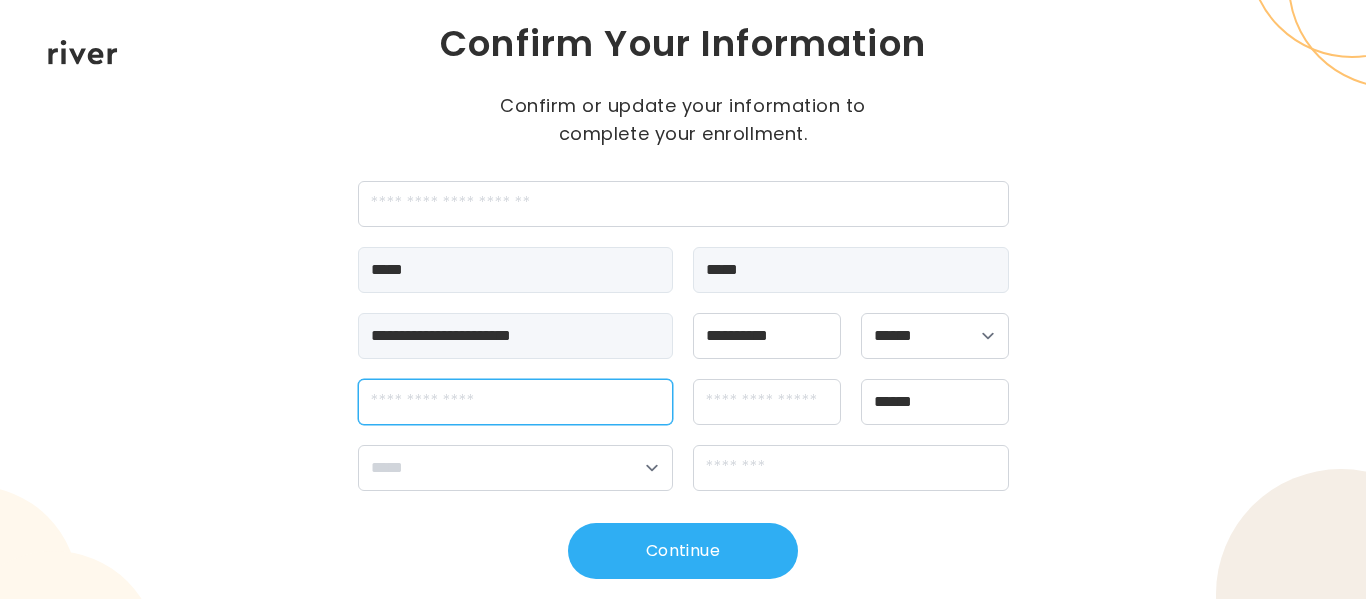 type on "**********" 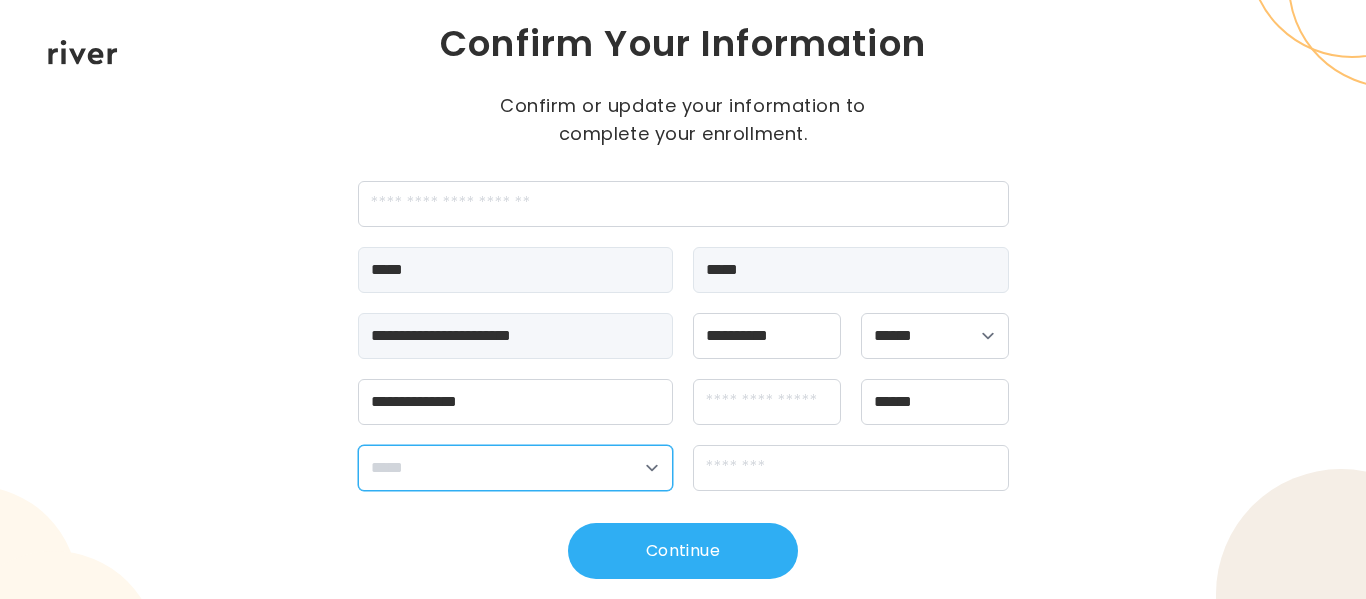 select on "**" 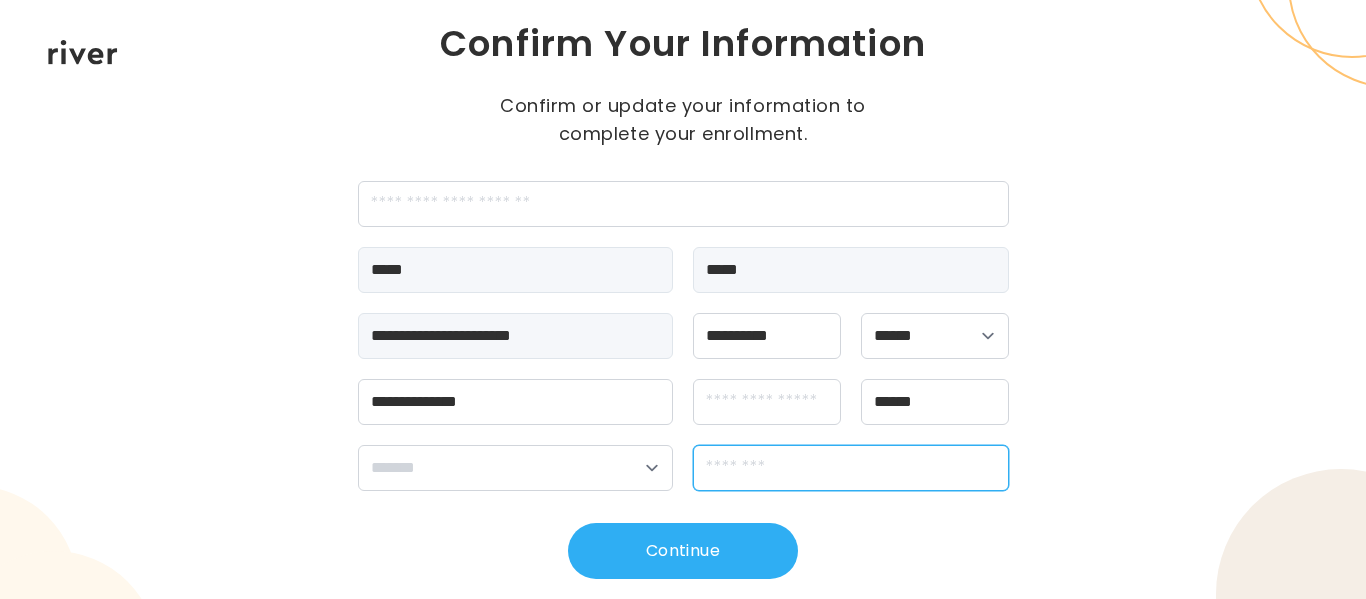 type on "*****" 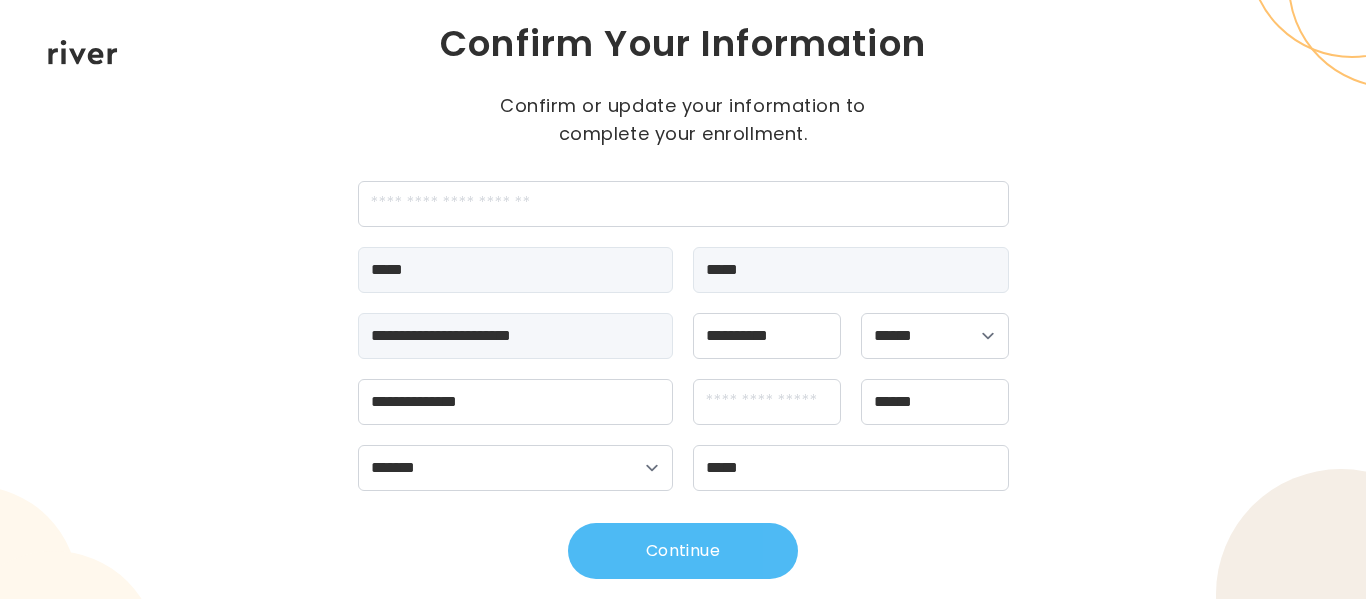 click on "Continue" at bounding box center [683, 551] 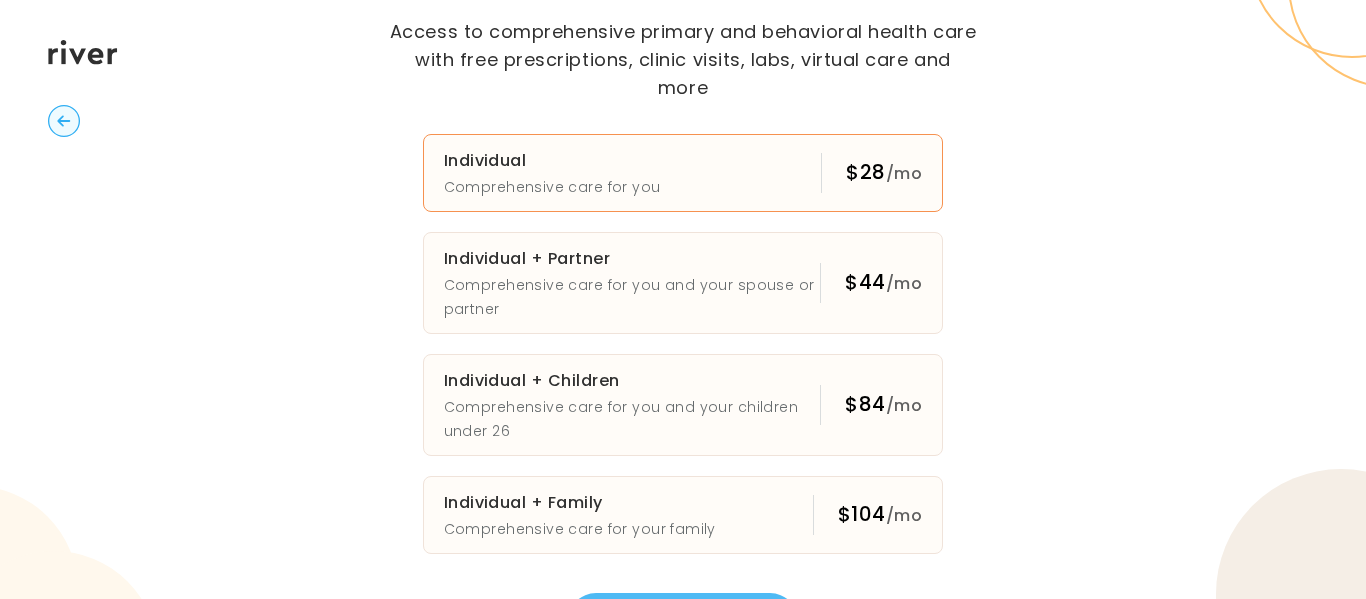 click on "Individual Comprehensive care for you $28 /mo" at bounding box center (683, 173) 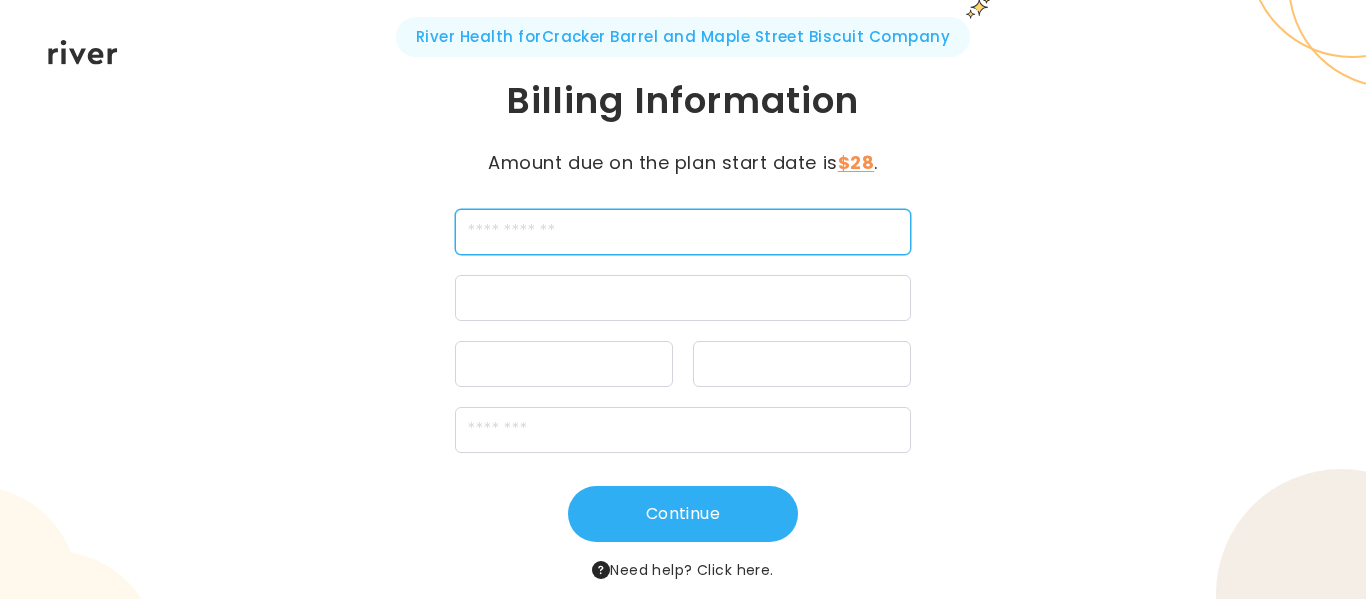 click at bounding box center [683, 232] 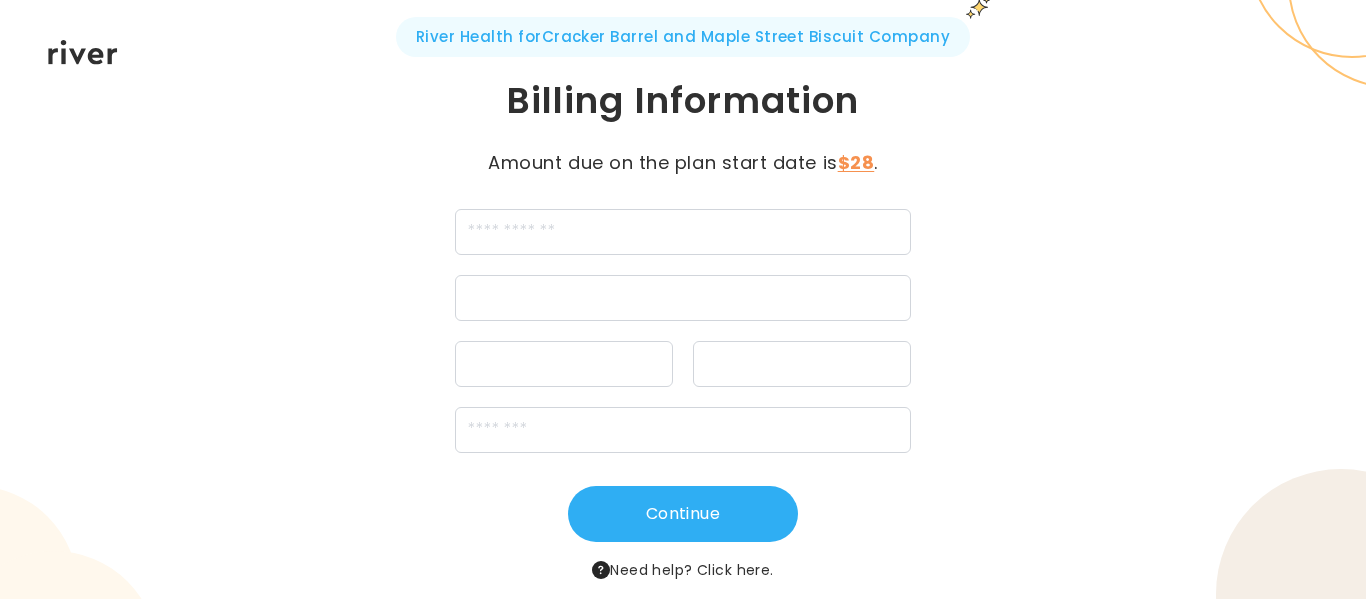 click on "River Health for Cracker Barrel and Maple Street Biscuit Company Billing Information Amount due on the plan start date is $28 .
Continue Need help? Click here." at bounding box center (683, 299) 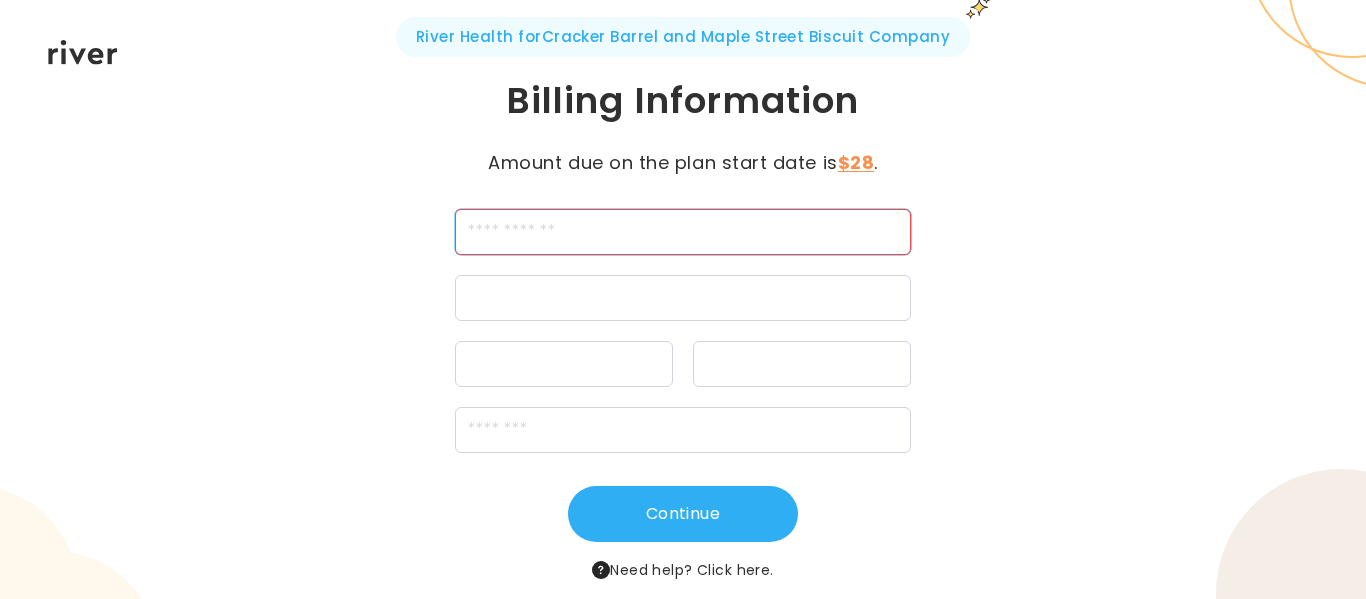 click at bounding box center [683, 232] 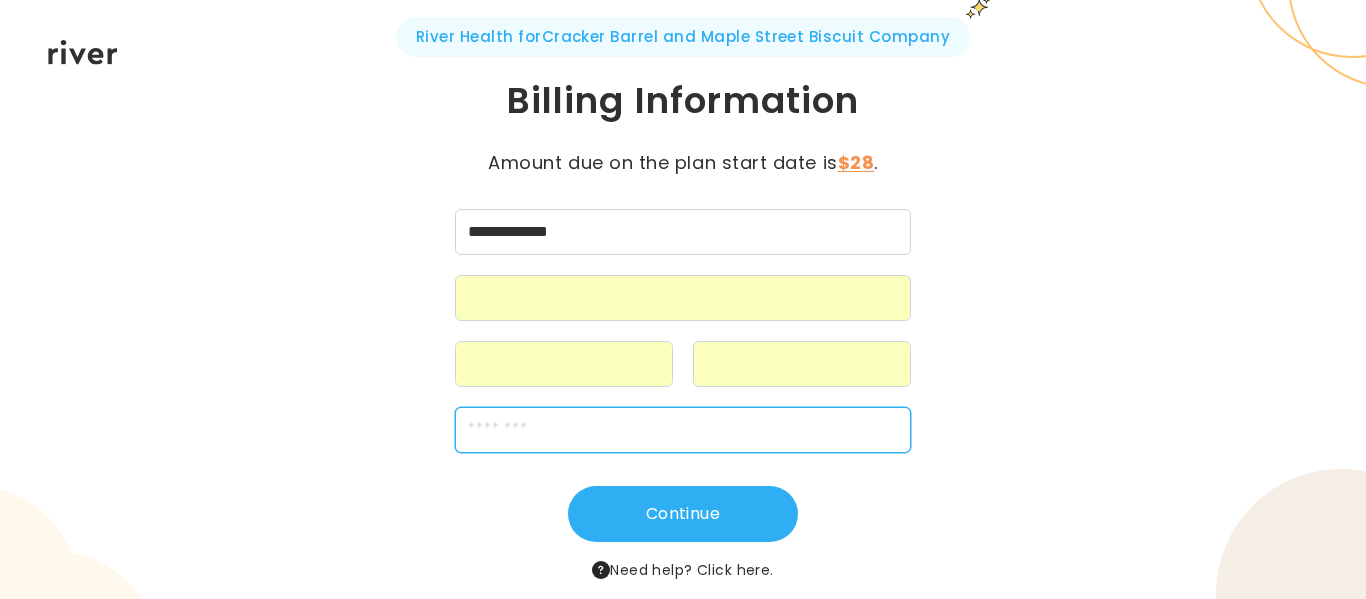click at bounding box center (683, 430) 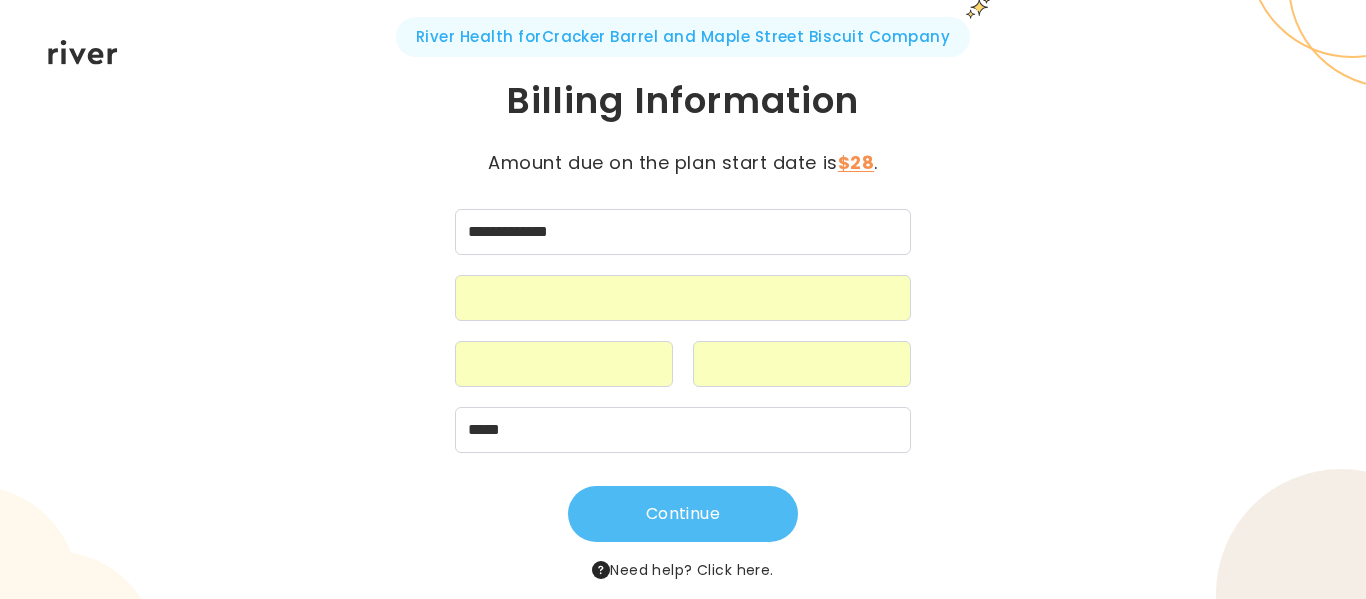click on "Continue" at bounding box center (683, 514) 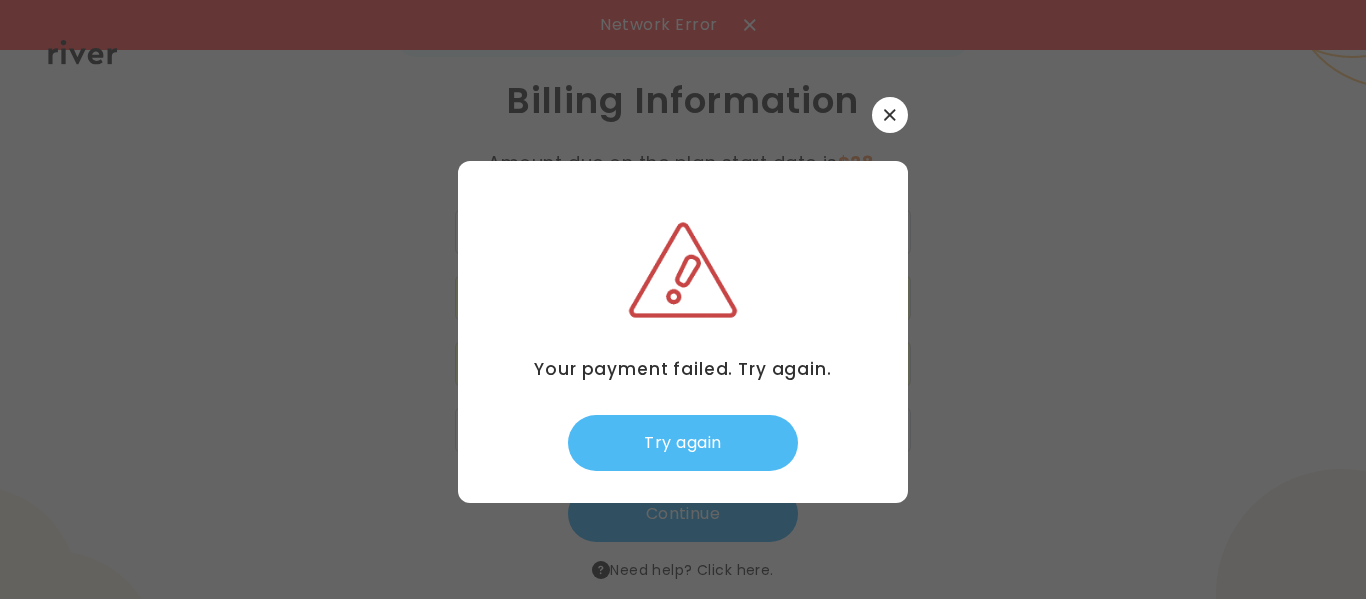 click on "Try again" at bounding box center (683, 443) 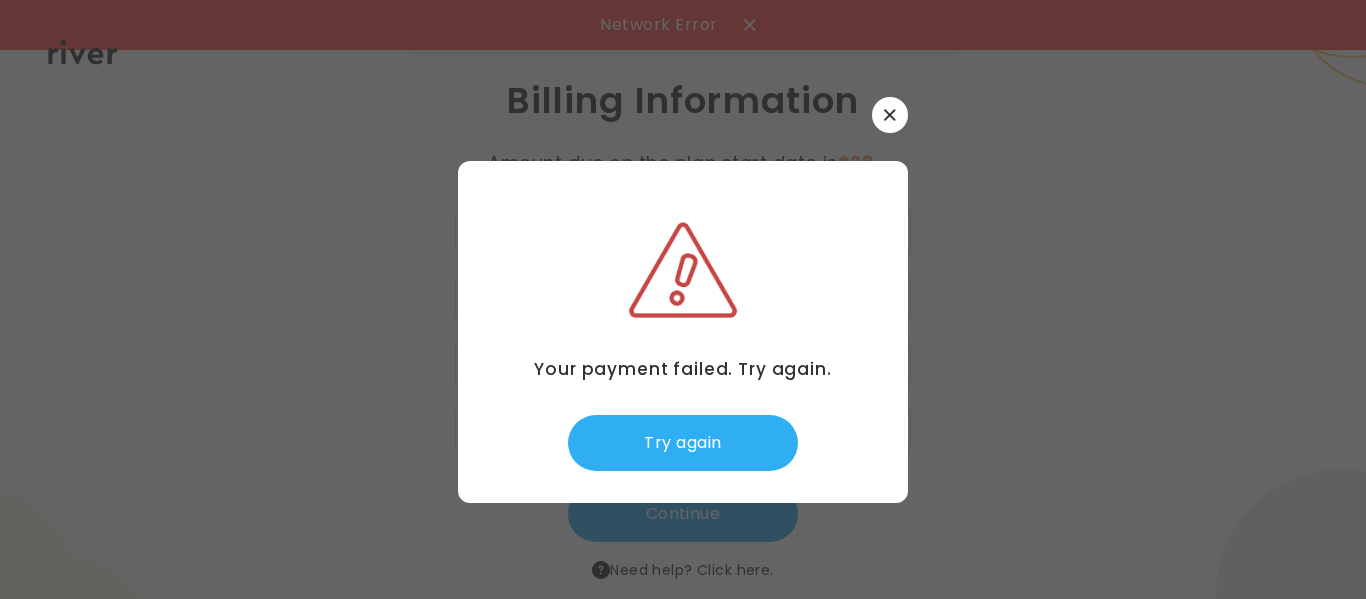 click at bounding box center [890, 115] 